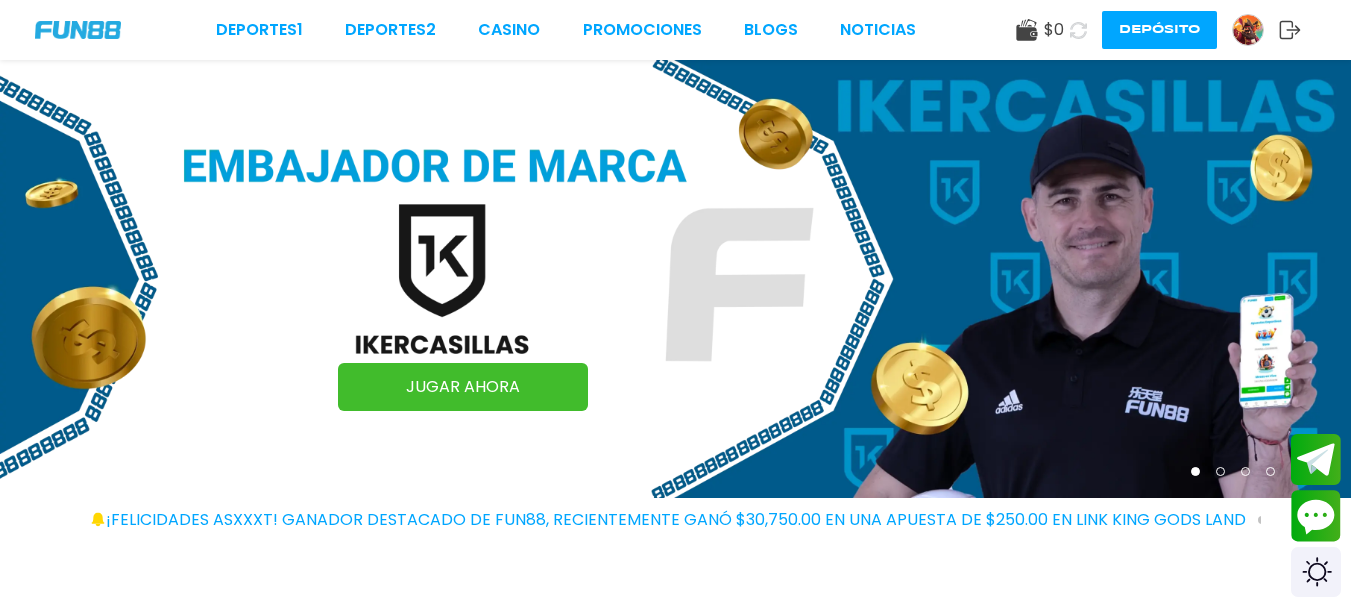 scroll, scrollTop: 0, scrollLeft: 0, axis: both 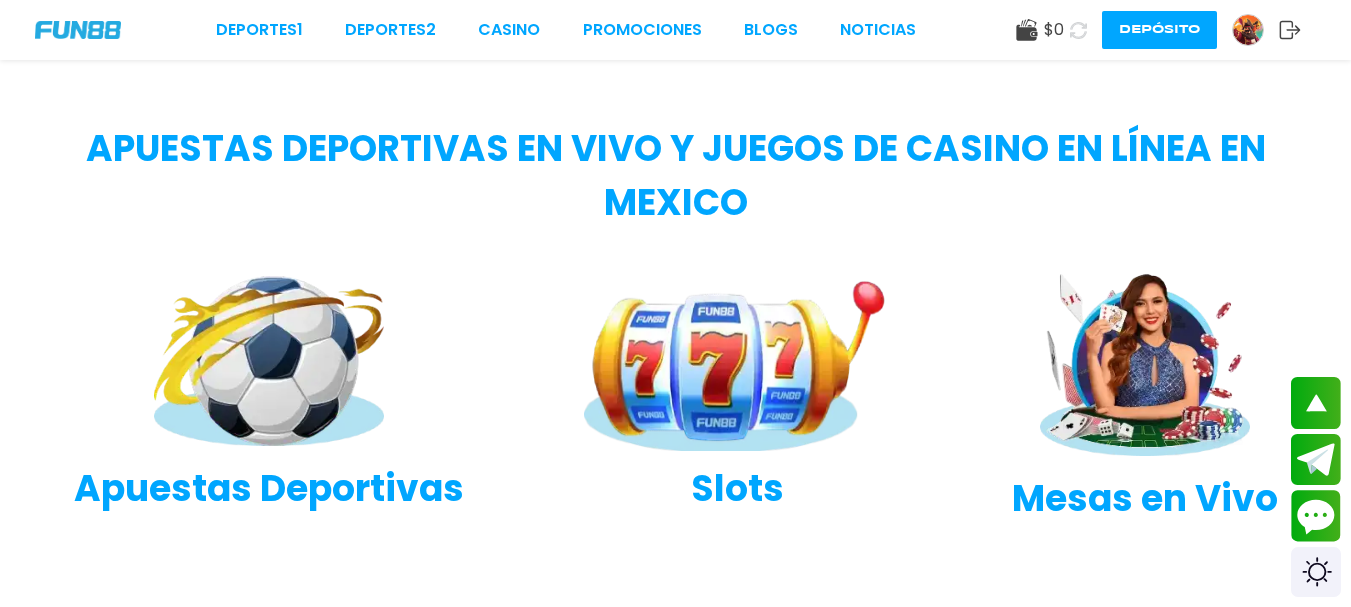click 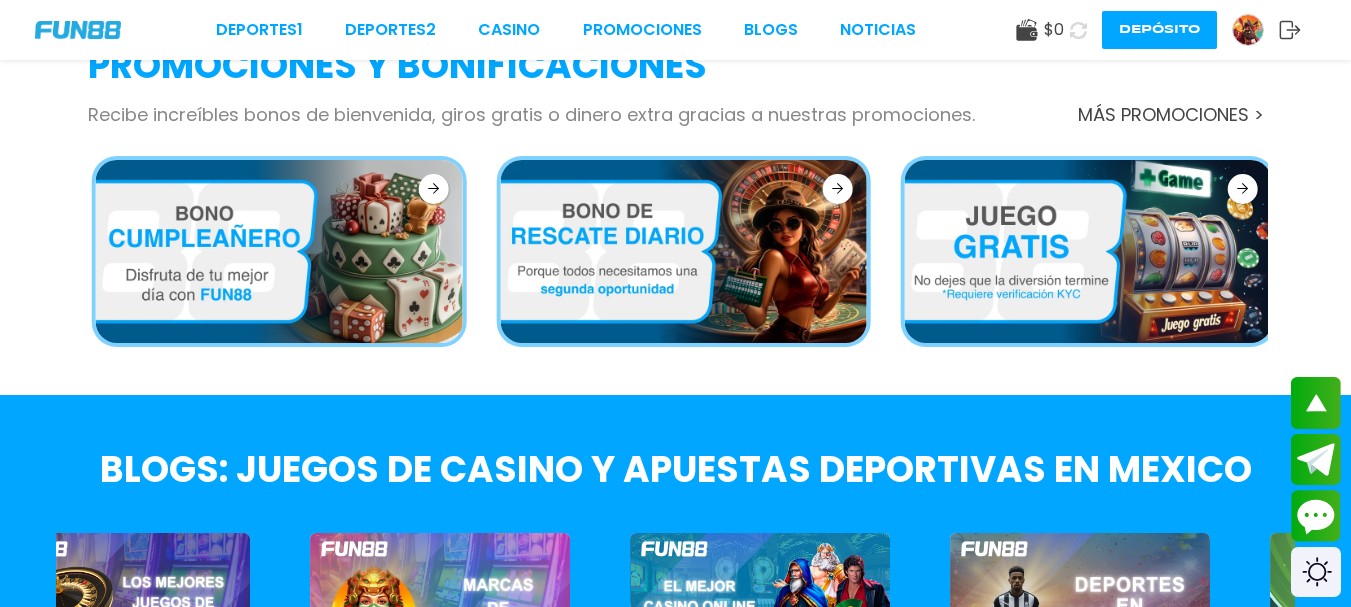 scroll, scrollTop: 2900, scrollLeft: 0, axis: vertical 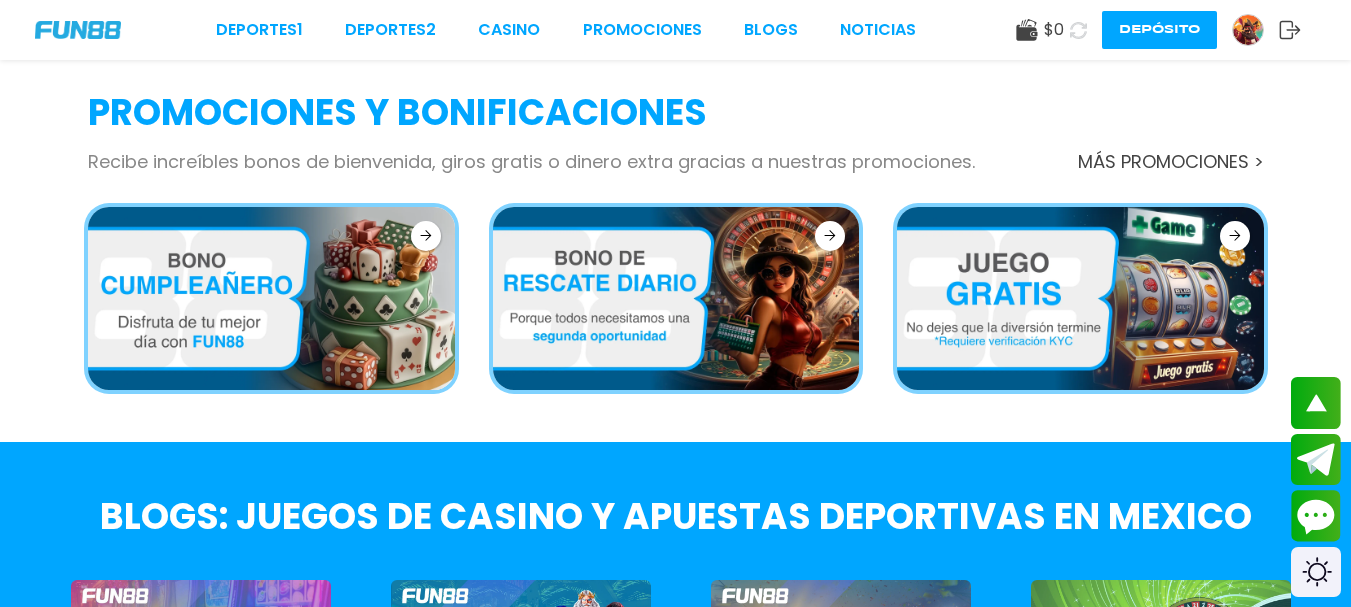 click at bounding box center (1080, 298) 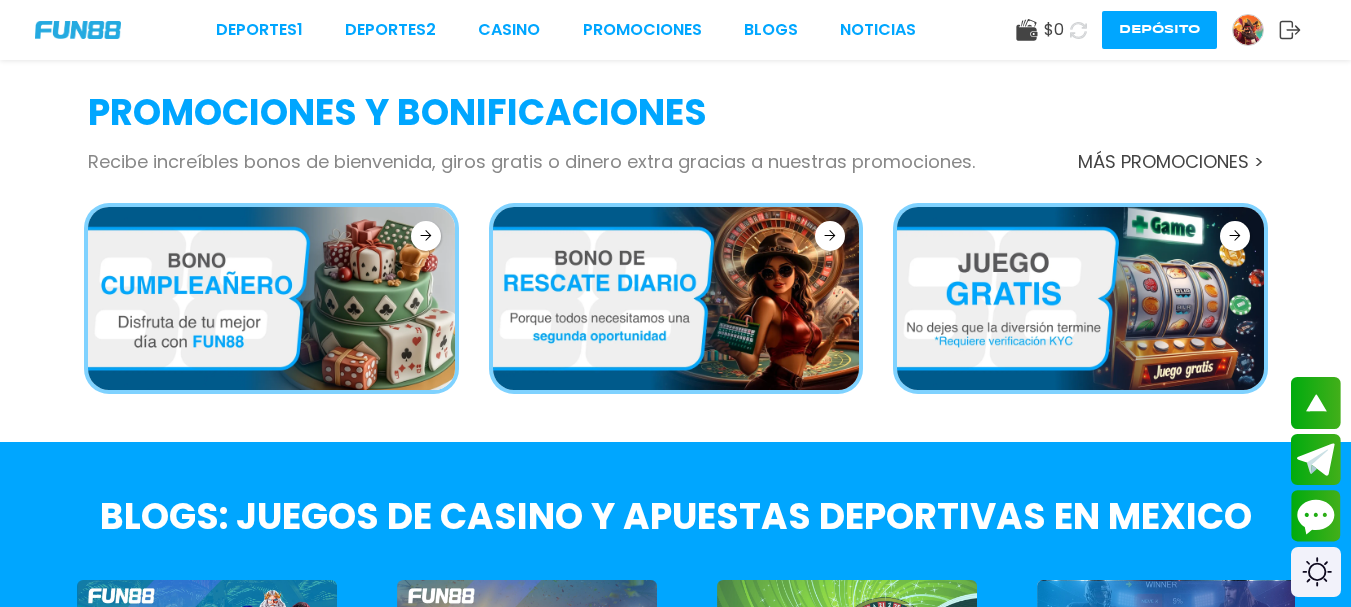 click at bounding box center [1080, 298] 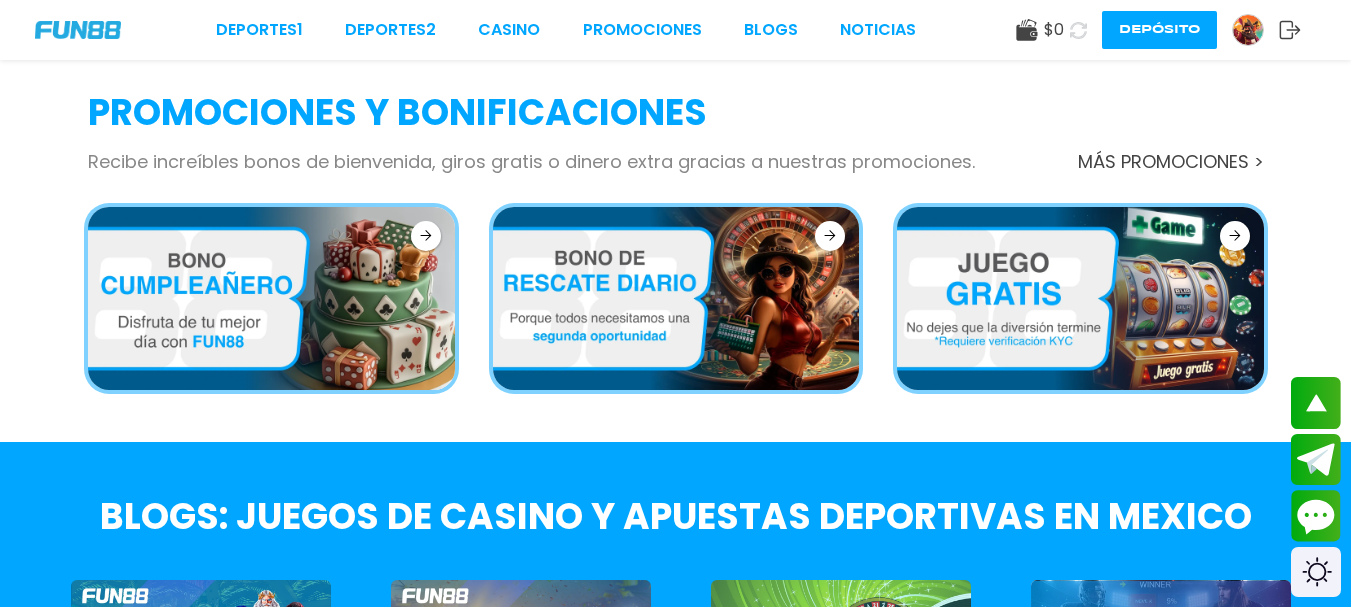 click at bounding box center (1080, 298) 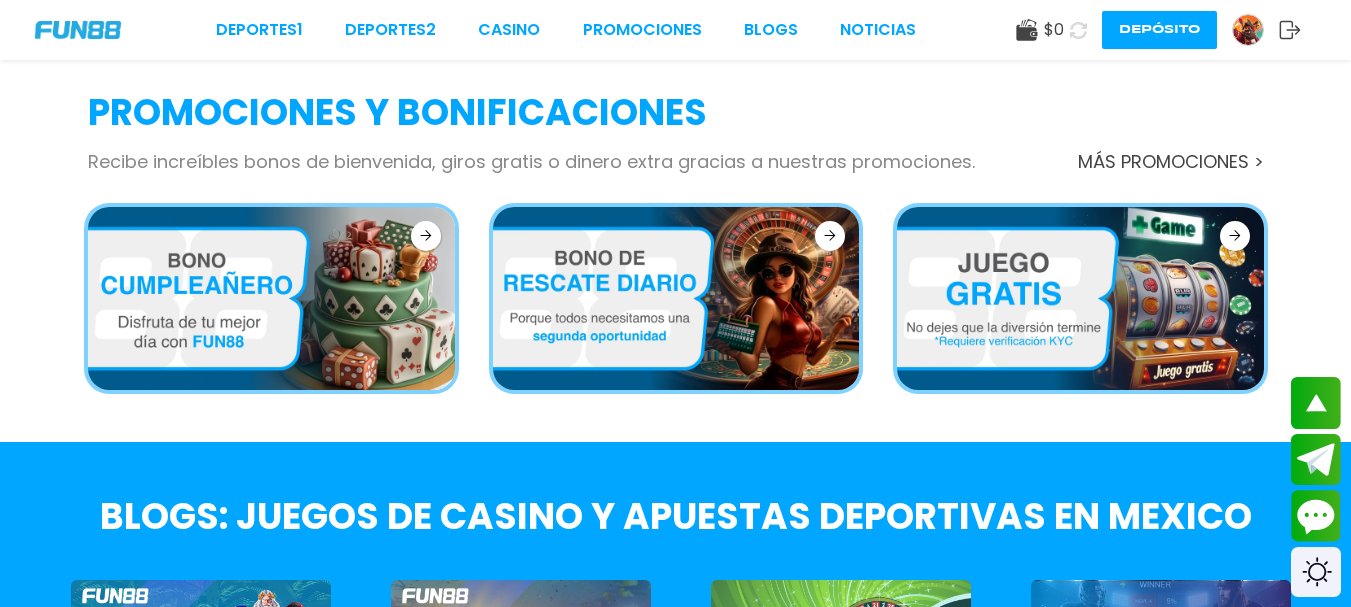 click 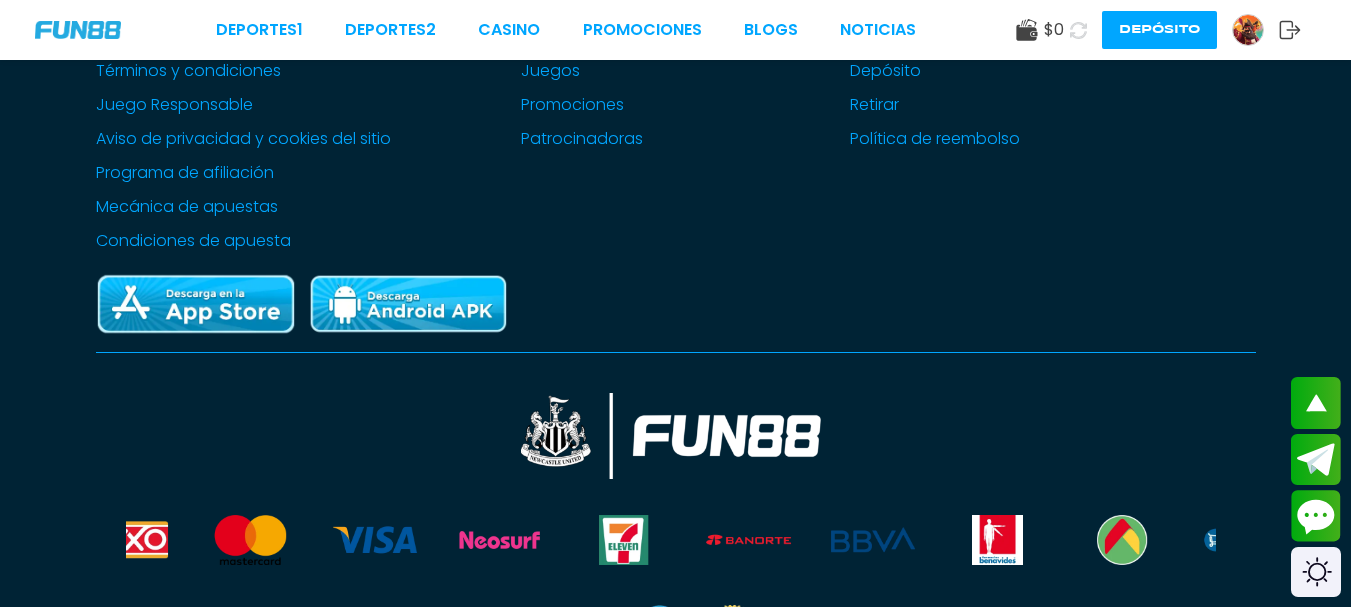 scroll, scrollTop: 1598, scrollLeft: 0, axis: vertical 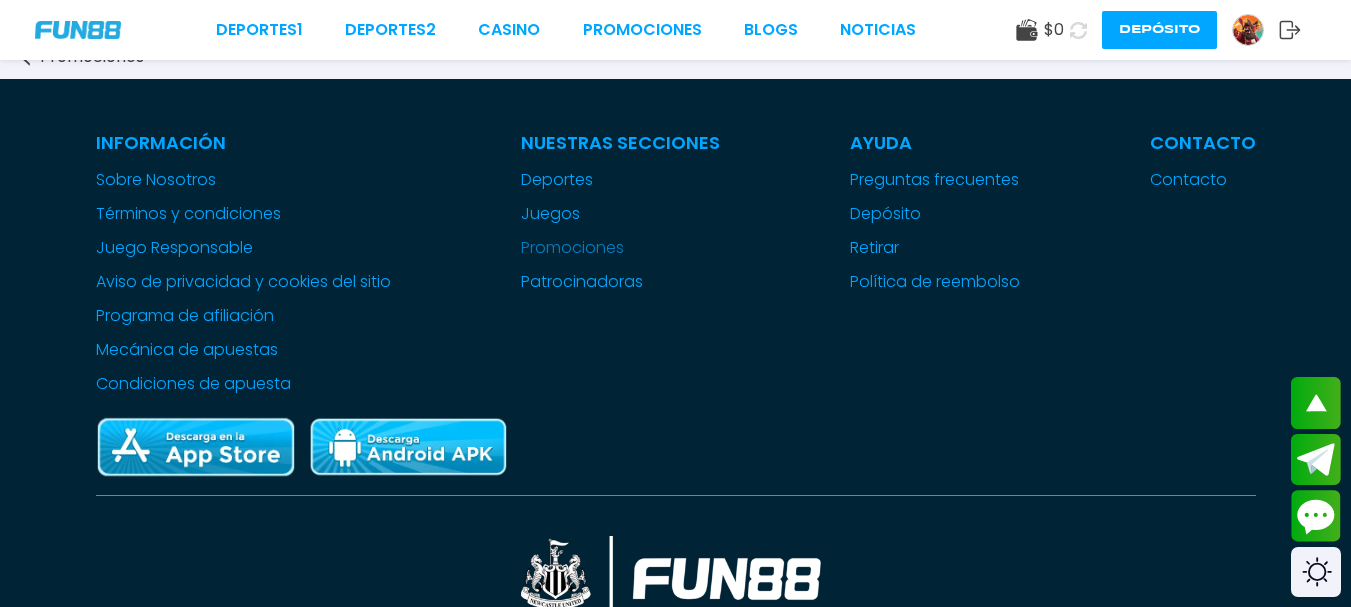click on "Promociones" at bounding box center (620, 248) 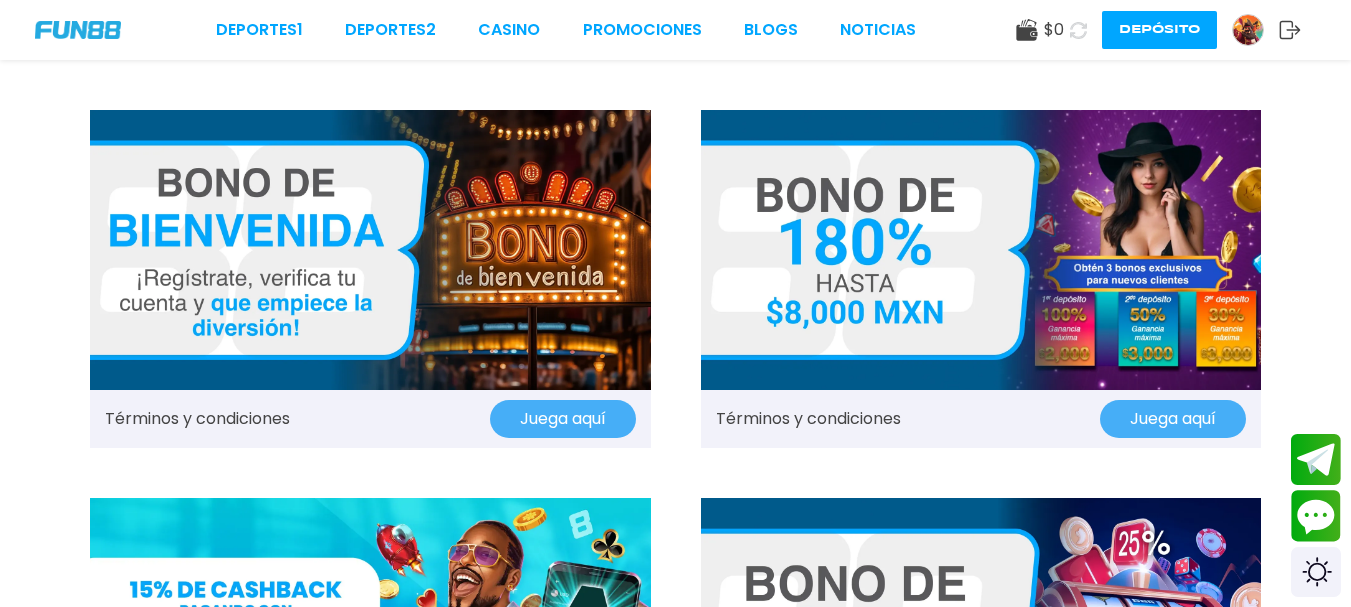 click at bounding box center [370, 250] 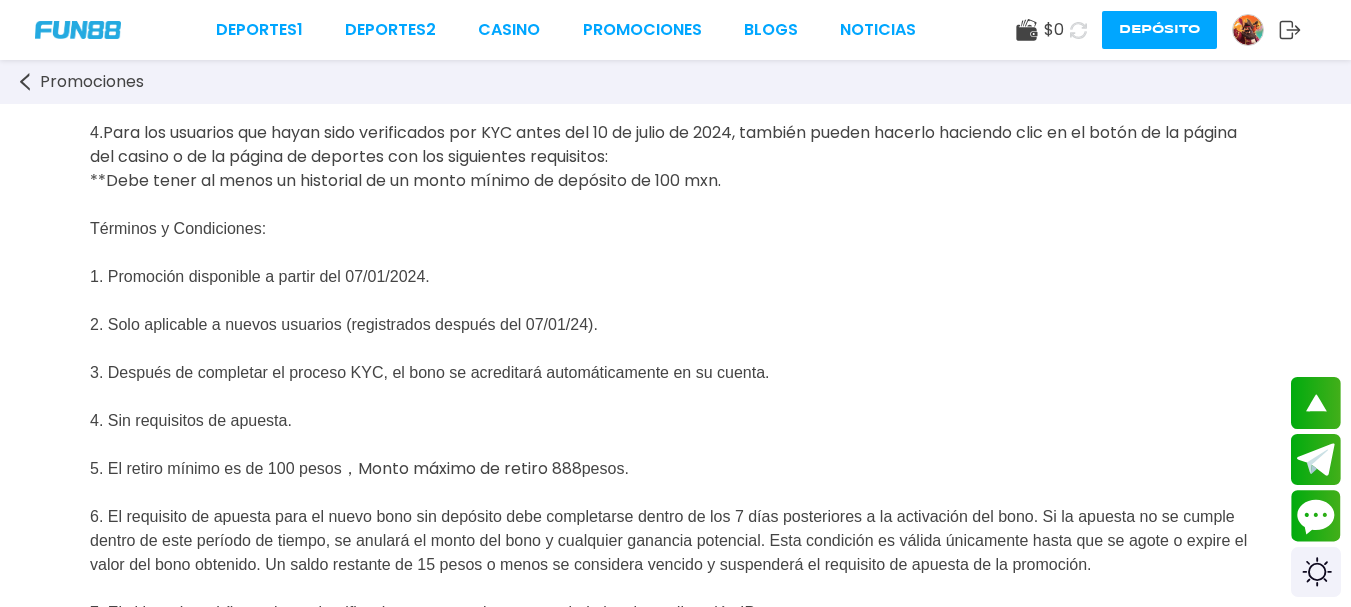 scroll, scrollTop: 0, scrollLeft: 0, axis: both 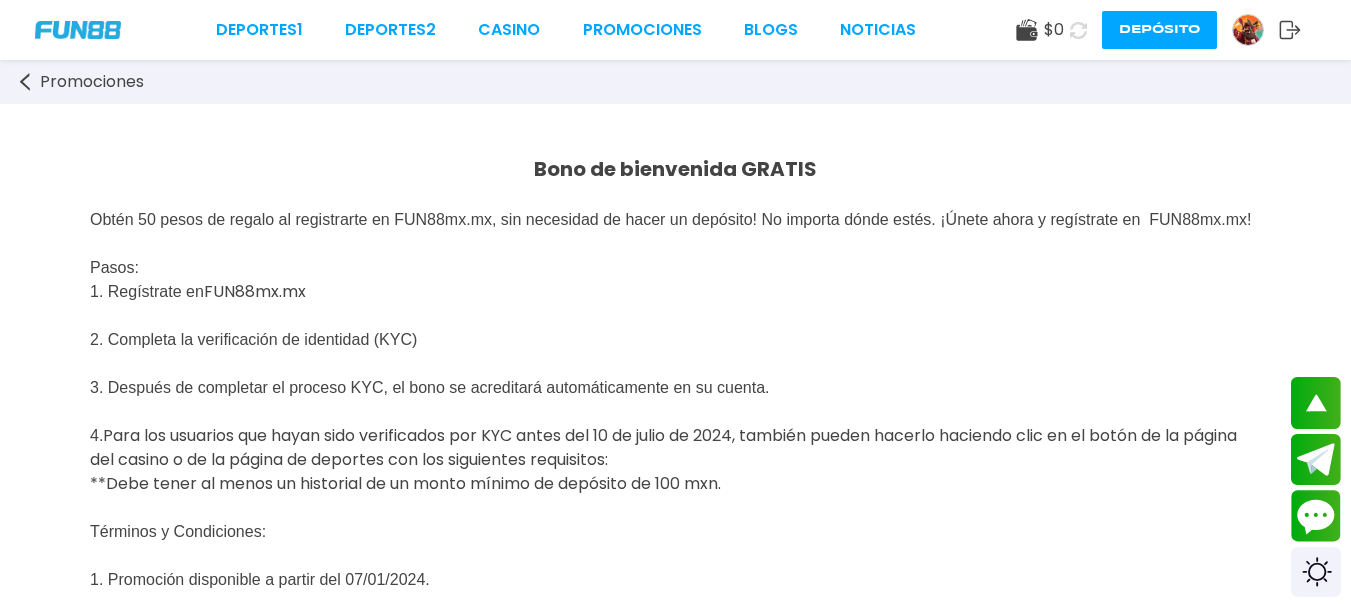 click at bounding box center (1248, 30) 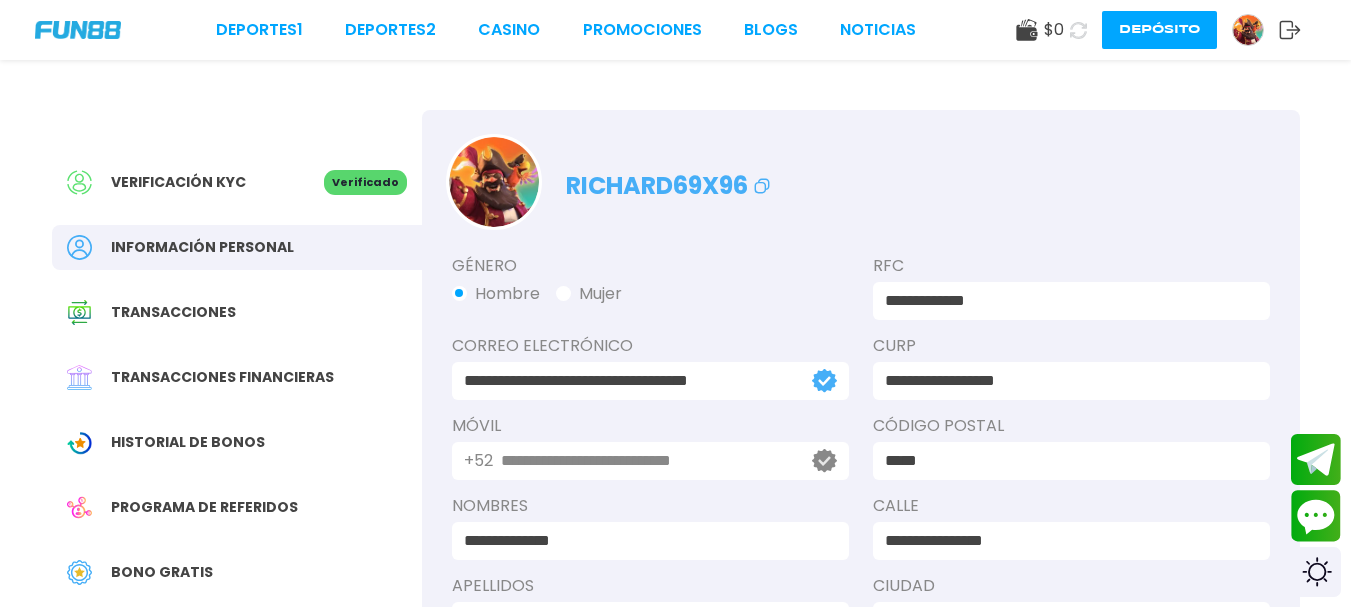 click on "Verificación KYC" at bounding box center (195, 182) 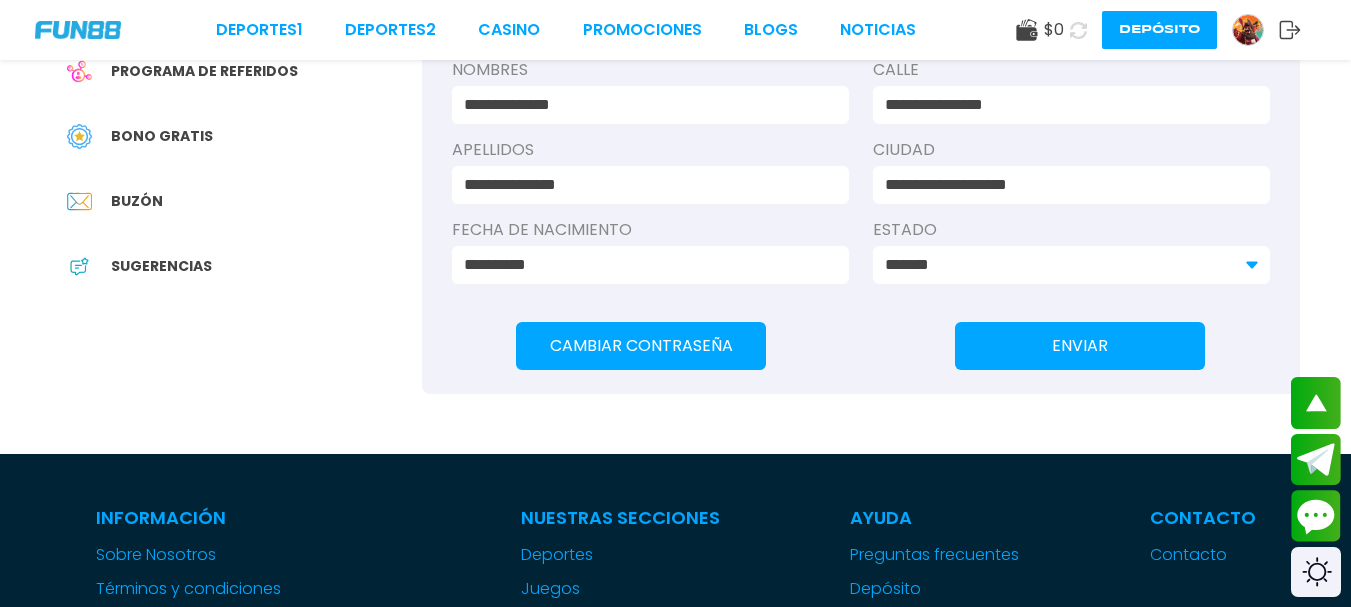 scroll, scrollTop: 200, scrollLeft: 0, axis: vertical 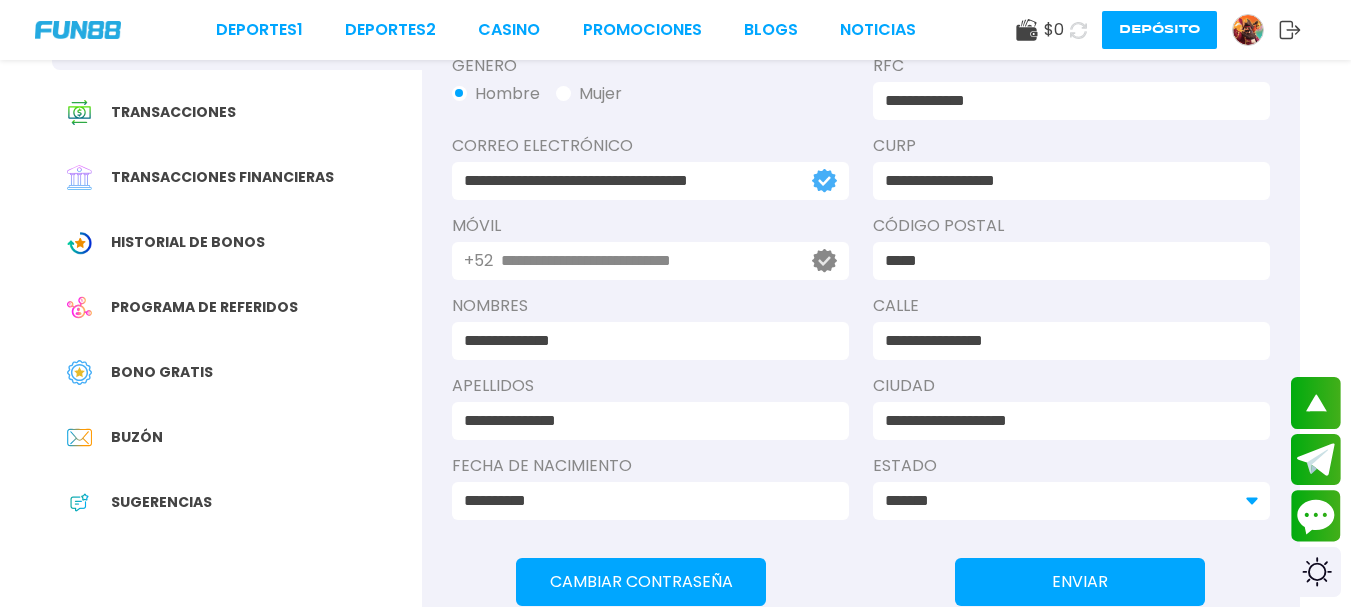 click on "**********" at bounding box center [645, 261] 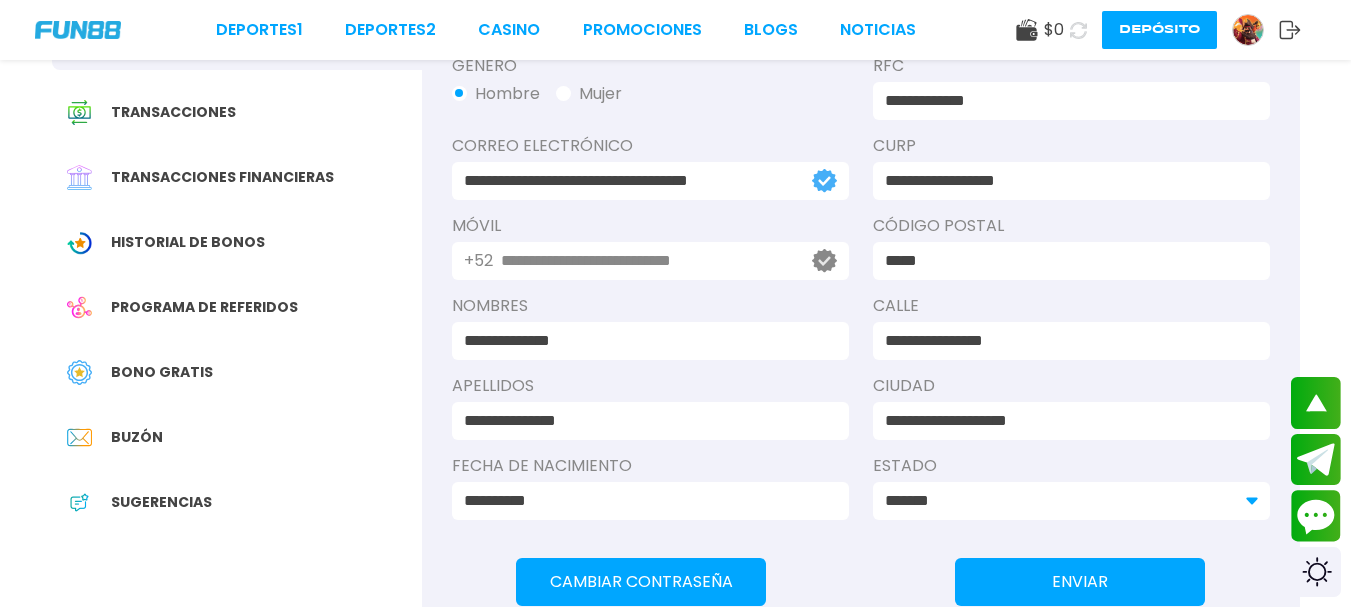scroll, scrollTop: 300, scrollLeft: 0, axis: vertical 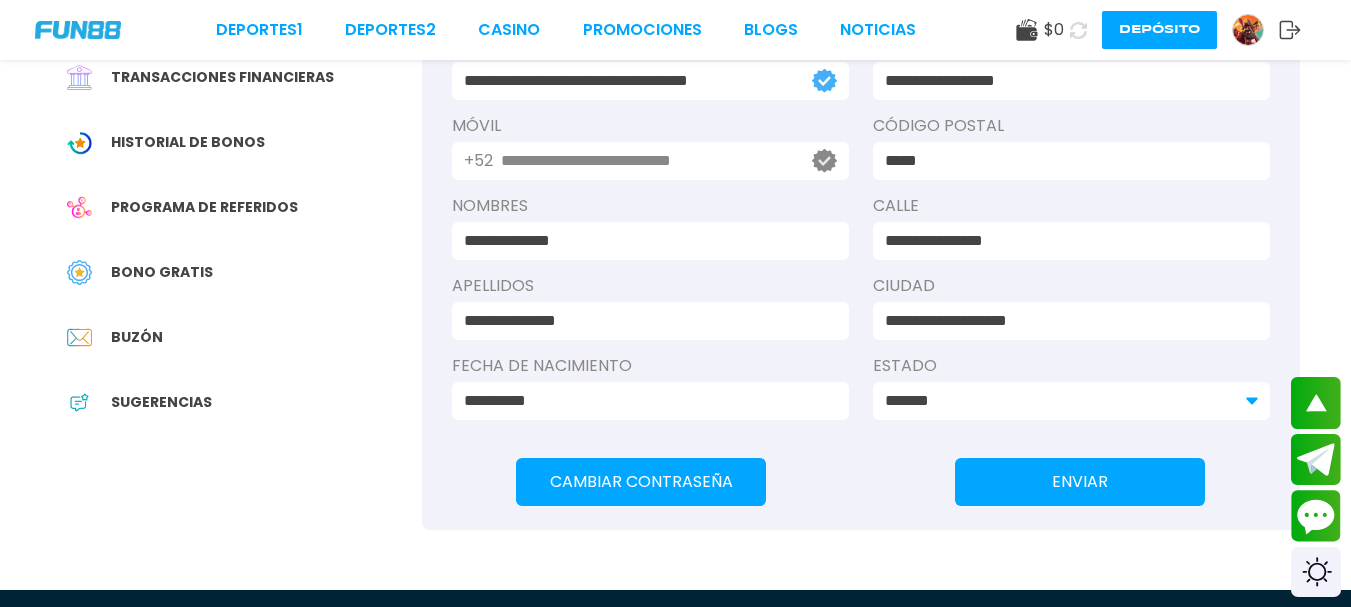 click on "Programa de referidos" at bounding box center (204, 207) 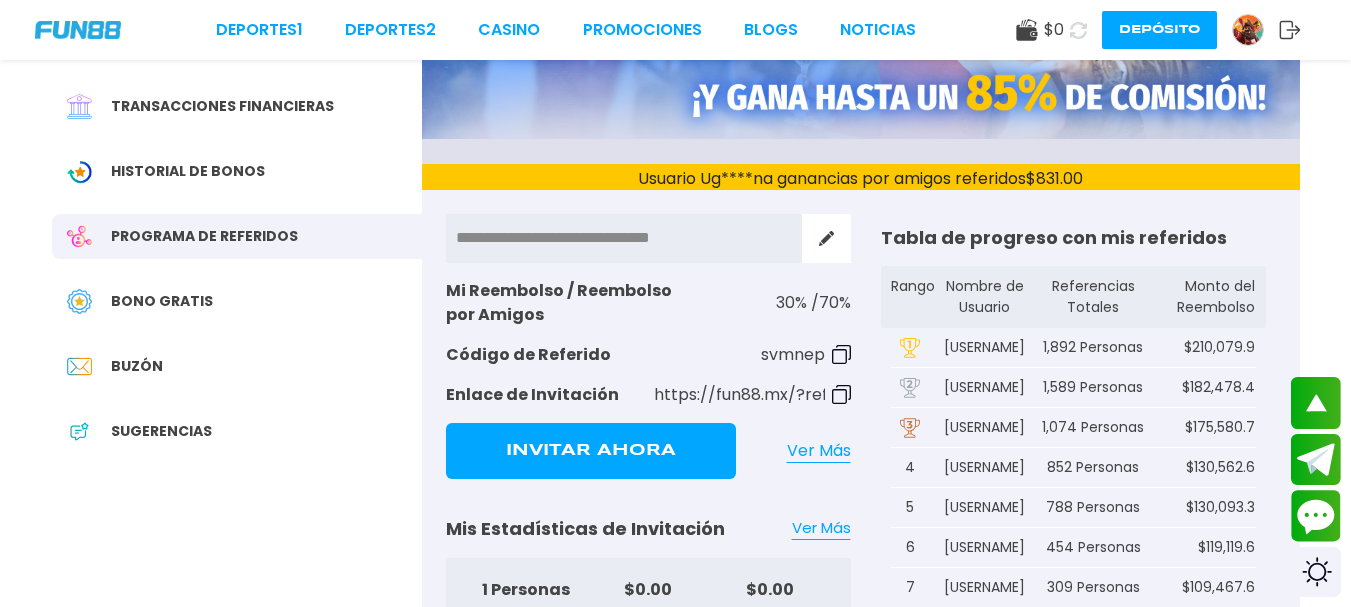 scroll, scrollTop: 300, scrollLeft: 0, axis: vertical 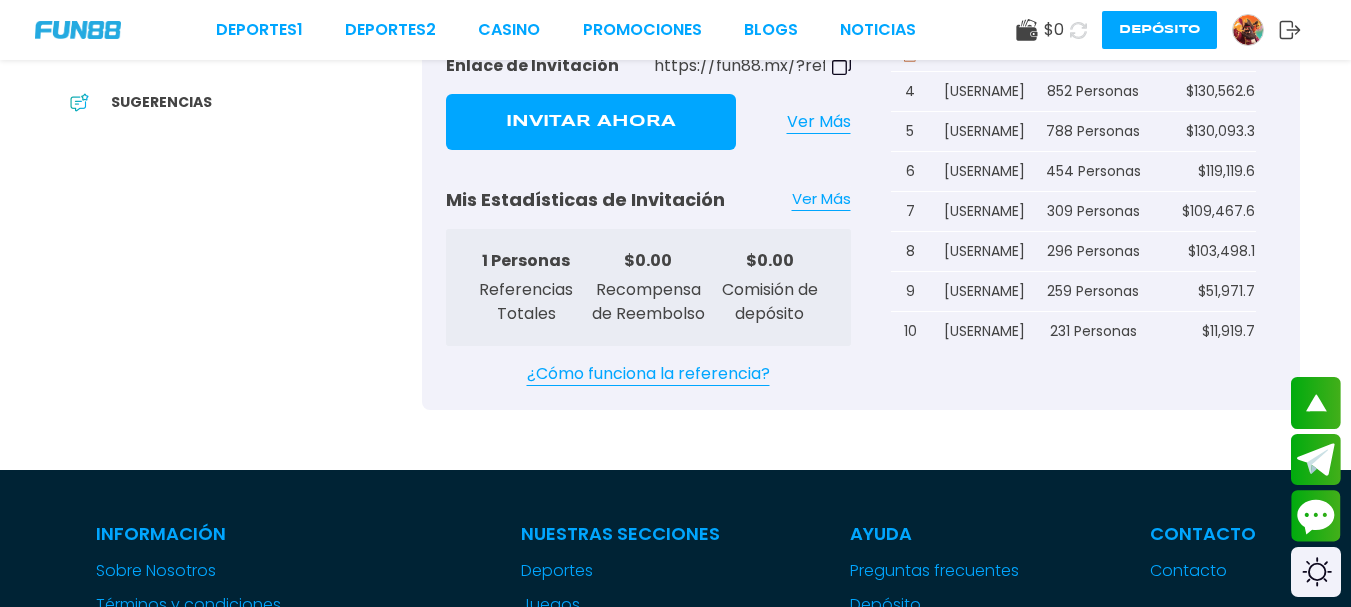 click on "Mis Estadísticas de Invitación Ver Más" at bounding box center (648, 199) 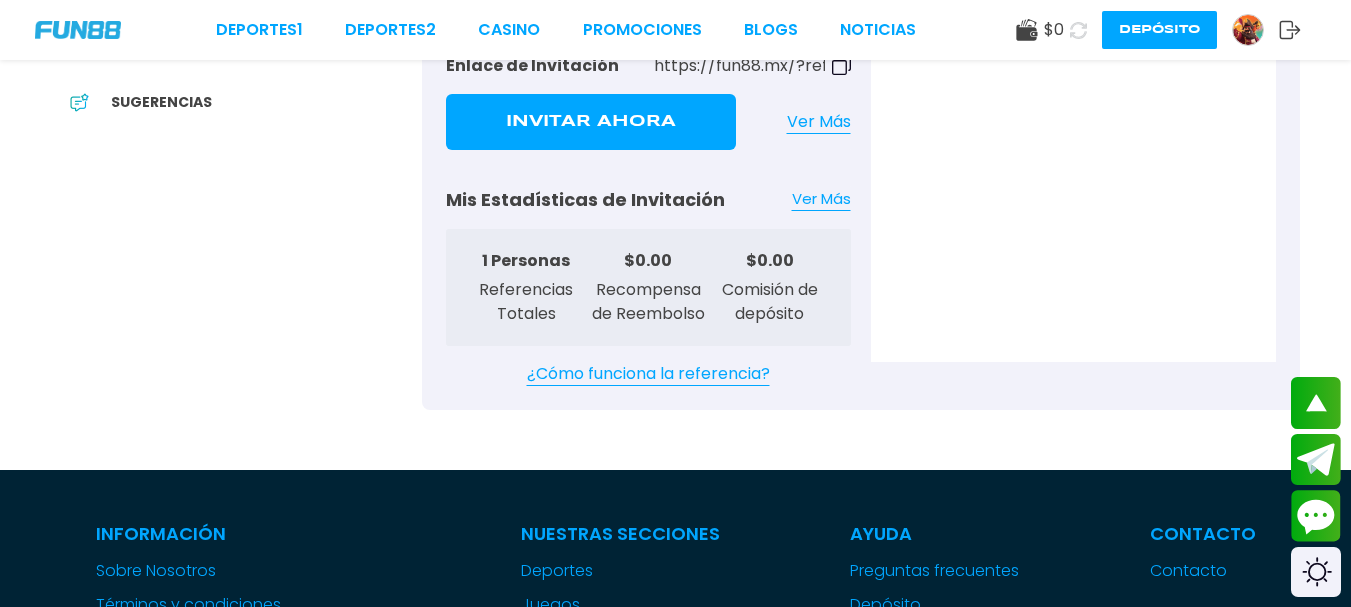 scroll, scrollTop: 466, scrollLeft: 0, axis: vertical 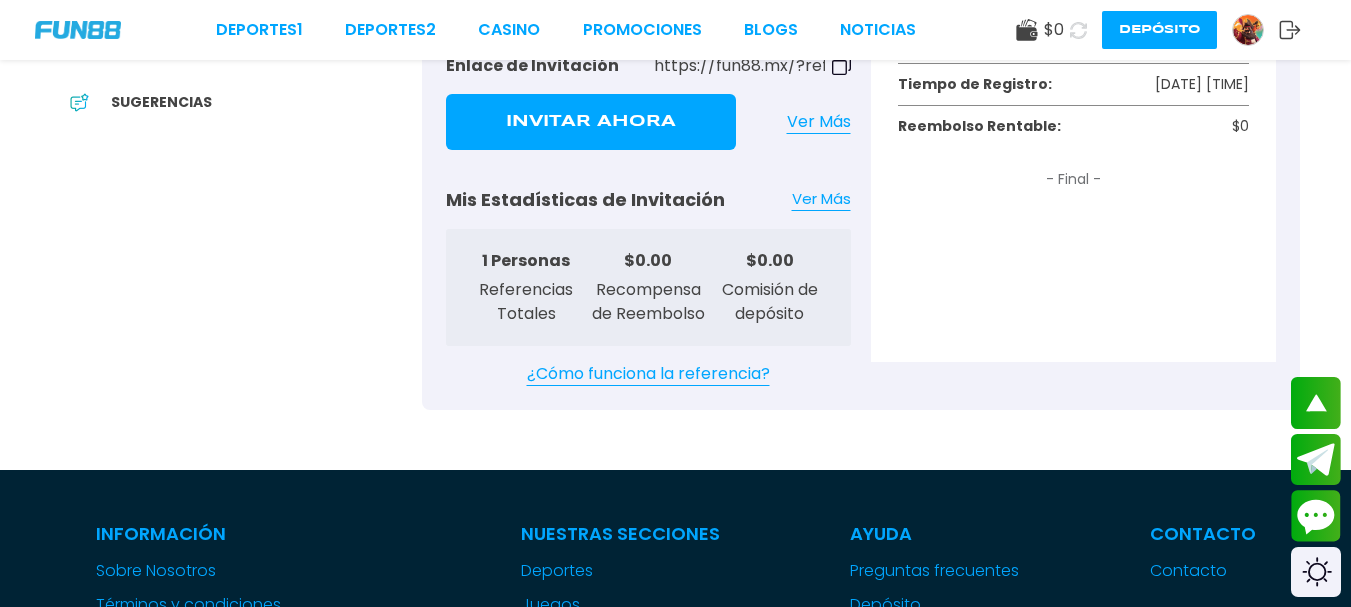 click on "Mi Reembolso / Reembolso por Amigos 30 % /  70 % Código de Referido svmnep Enlace de Invitación https://fun88.mx/?referral=svmnep Invitar Ahora Ver Más Mis Estadísticas de Invitación Ver Más   Personas Referencias Totales $ 0.00 Recompensa de Reembolso $ 0.00 Comisión de depósito ¿Cómo funciona la referencia? Mi Invitación Lista de Amigos Recompensa de Reembolso Nombre de Usuario Invitado: richely15 Tasa de Referencia: 30%% Tiempo de Registro: [DATE] [TIME] Reembolso Rentable: $0 -   Final   -" at bounding box center [861, 135] 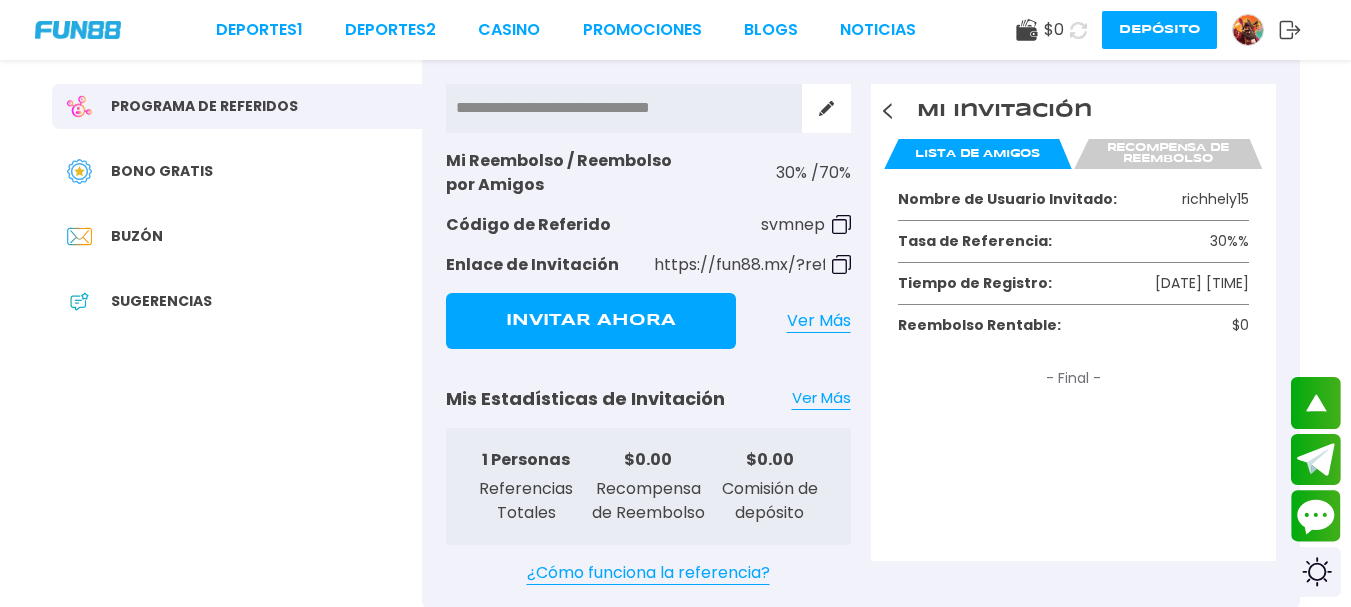 scroll, scrollTop: 400, scrollLeft: 0, axis: vertical 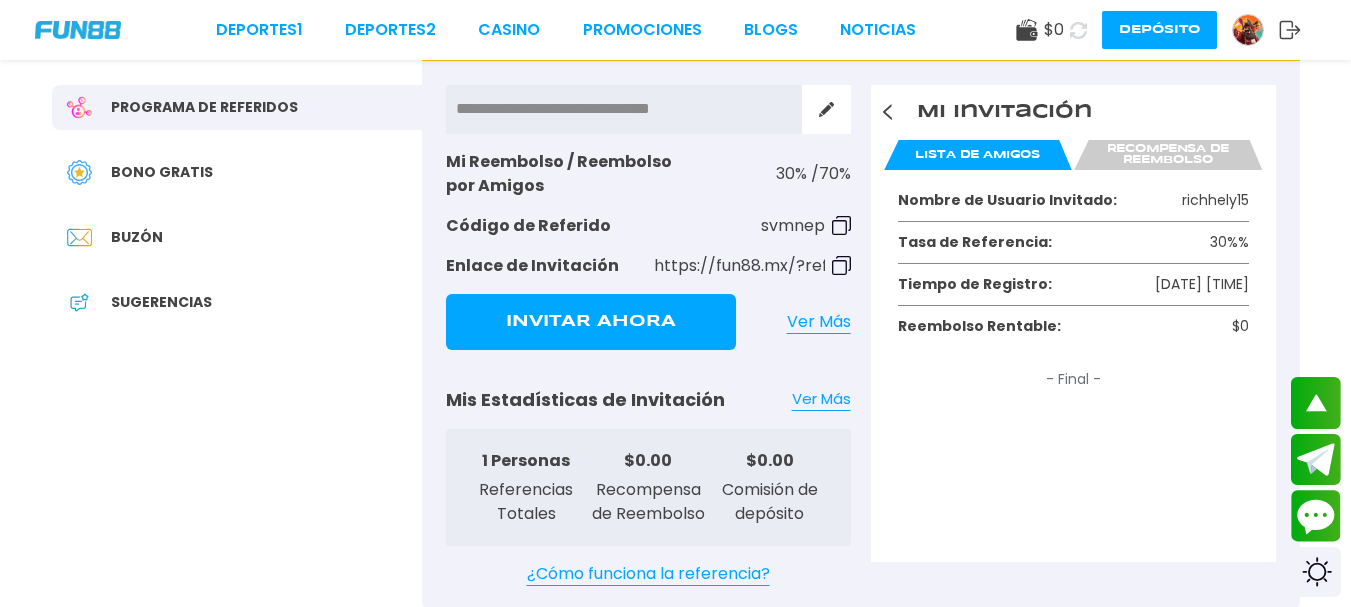 click on "Tasa de Referencia:" at bounding box center (1050, 242) 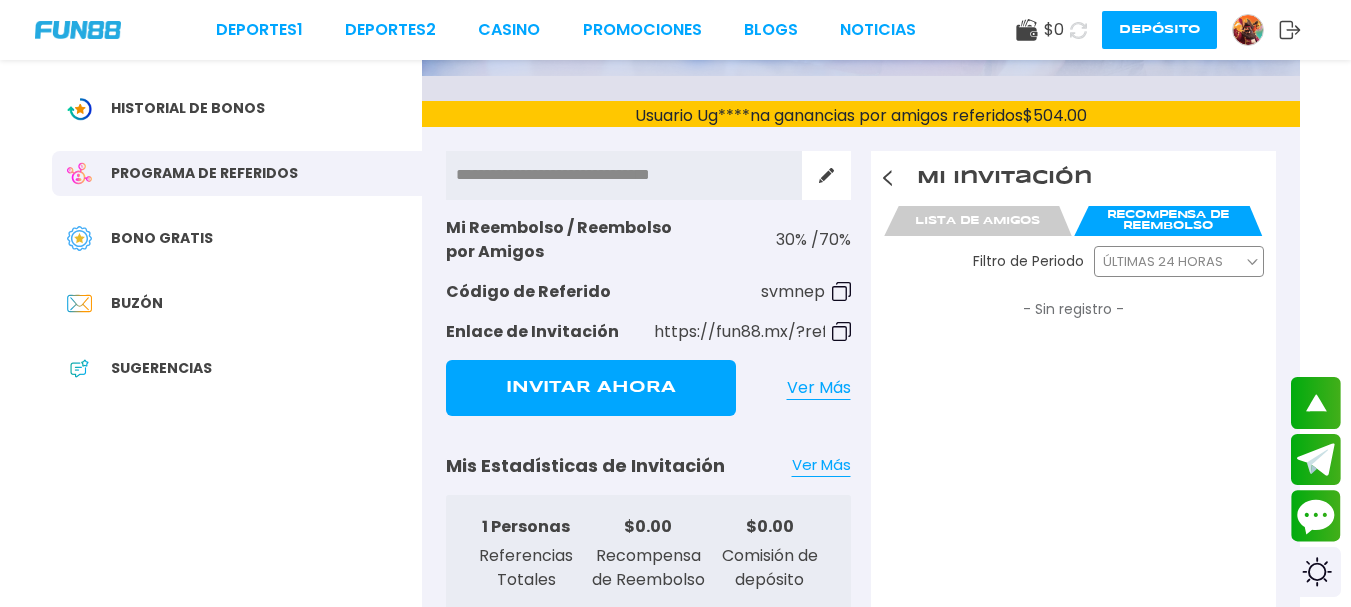 scroll, scrollTop: 300, scrollLeft: 0, axis: vertical 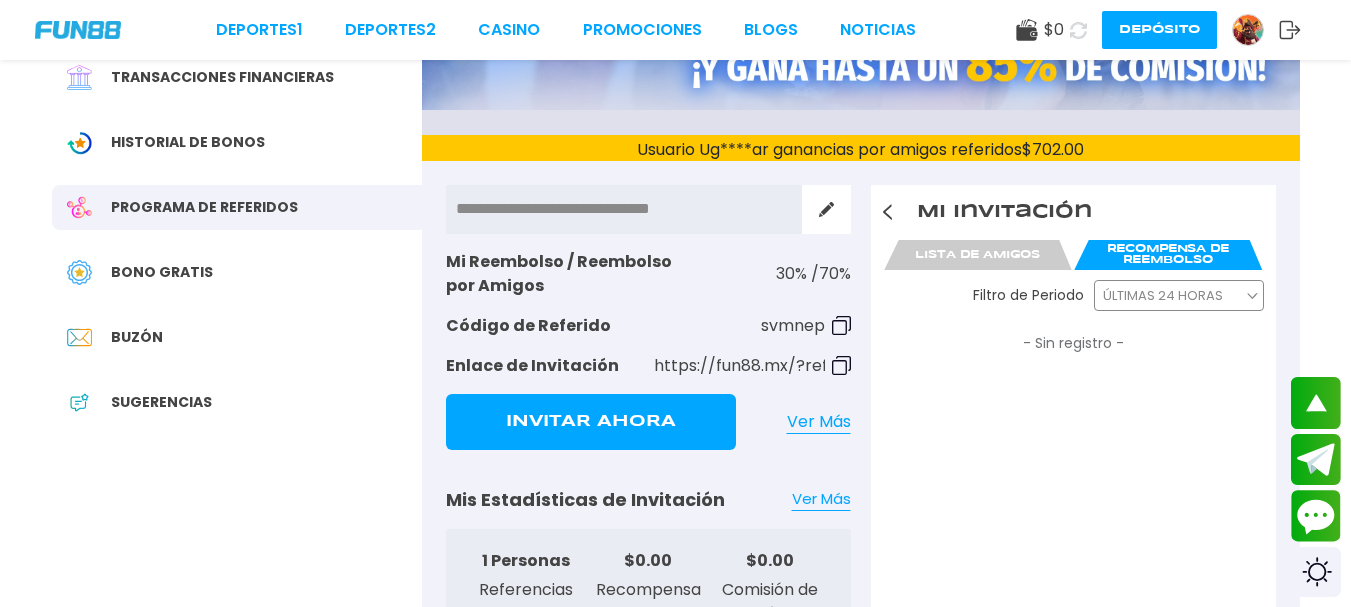 click on "ÚLTIMAS 24 HORAS" at bounding box center (1163, 296) 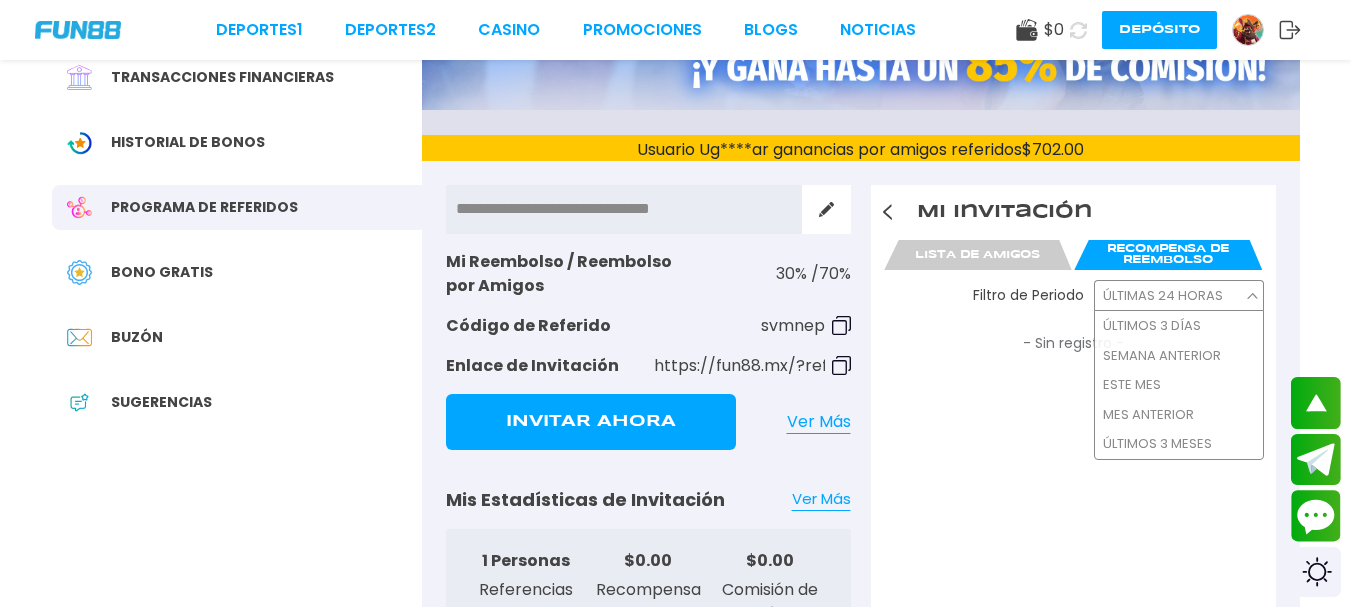 click on "SEMANA ANTERIOR" at bounding box center [1162, 356] 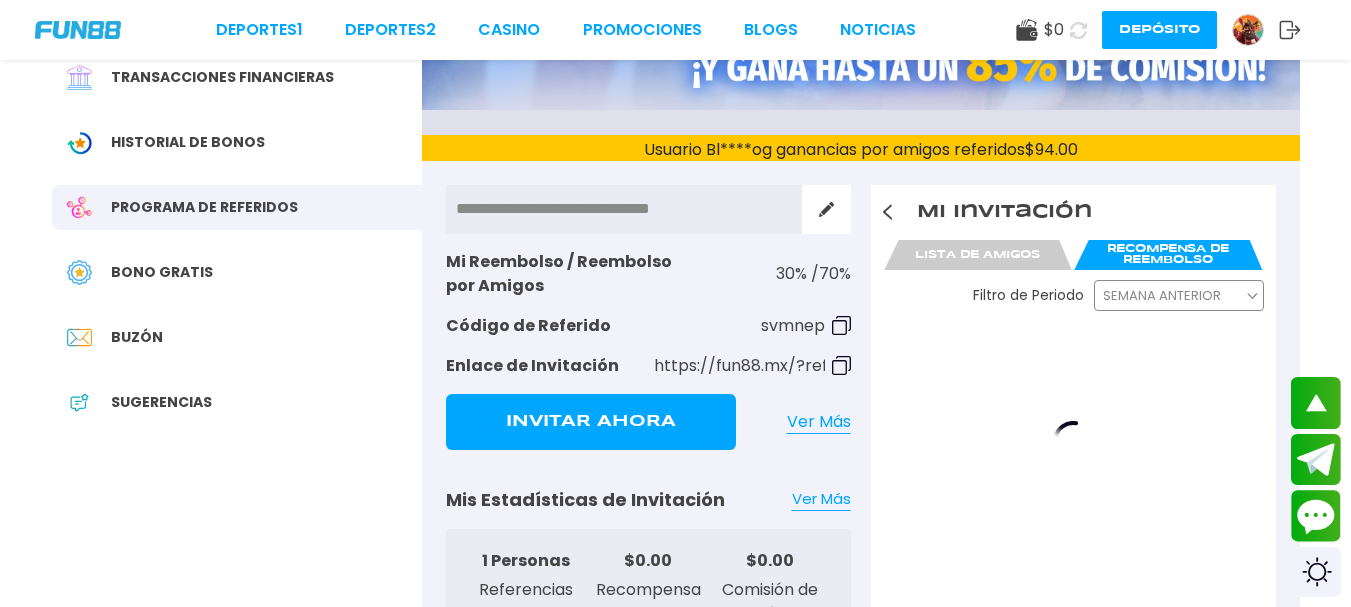 click on "SEMANA ANTERIOR" at bounding box center [1162, 296] 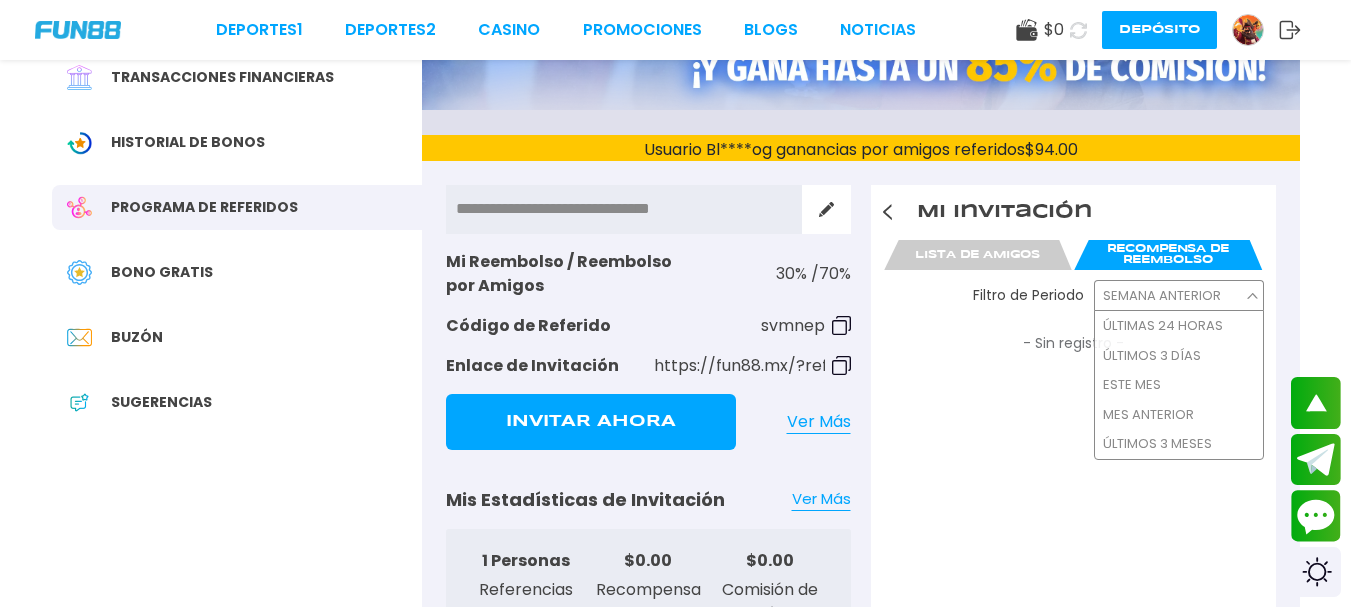 click on "ÚLTIMAS 24 HORAS ÚLTIMOS 3 DÍAS ESTE MES MES ANTERIOR ÚLTIMOS 3 MESES" at bounding box center [1179, 385] 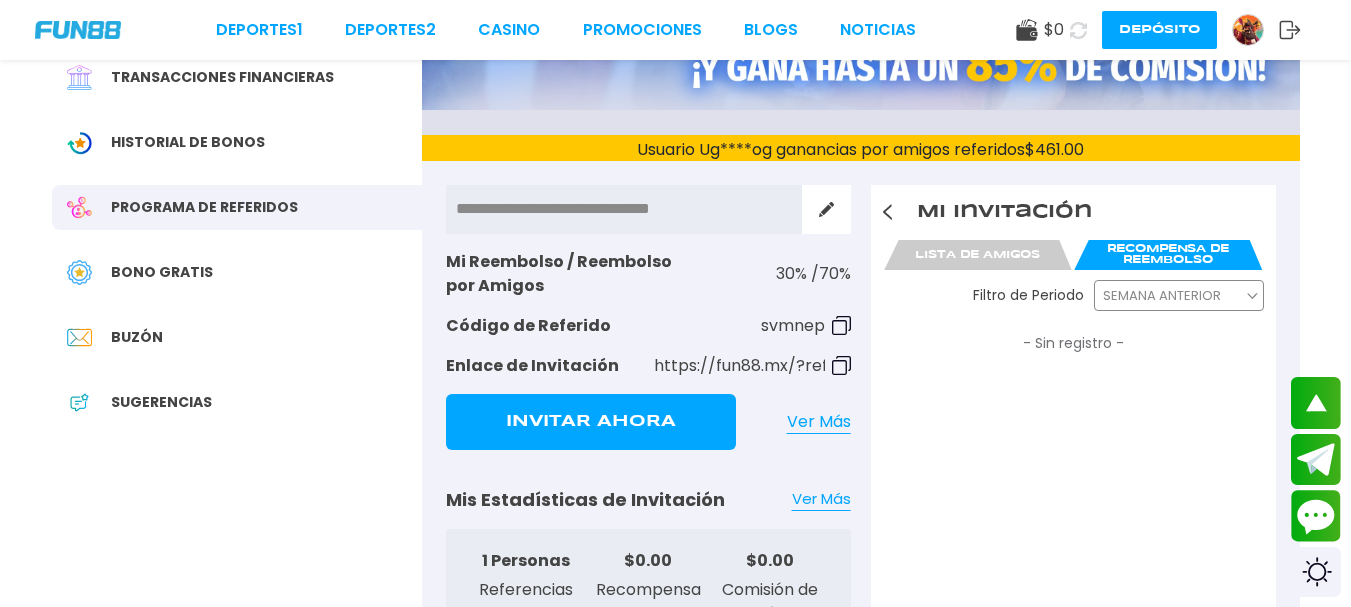 click on "SEMANA ANTERIOR" at bounding box center [1162, 296] 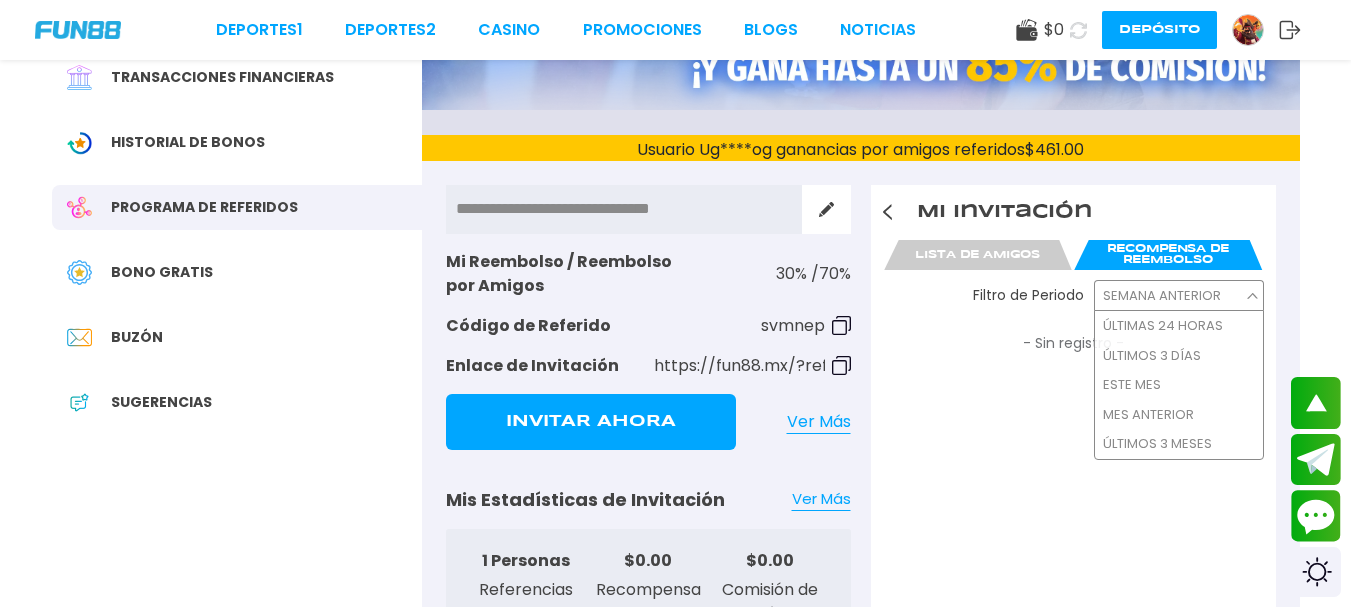 click on "ESTE MES" at bounding box center [1132, 385] 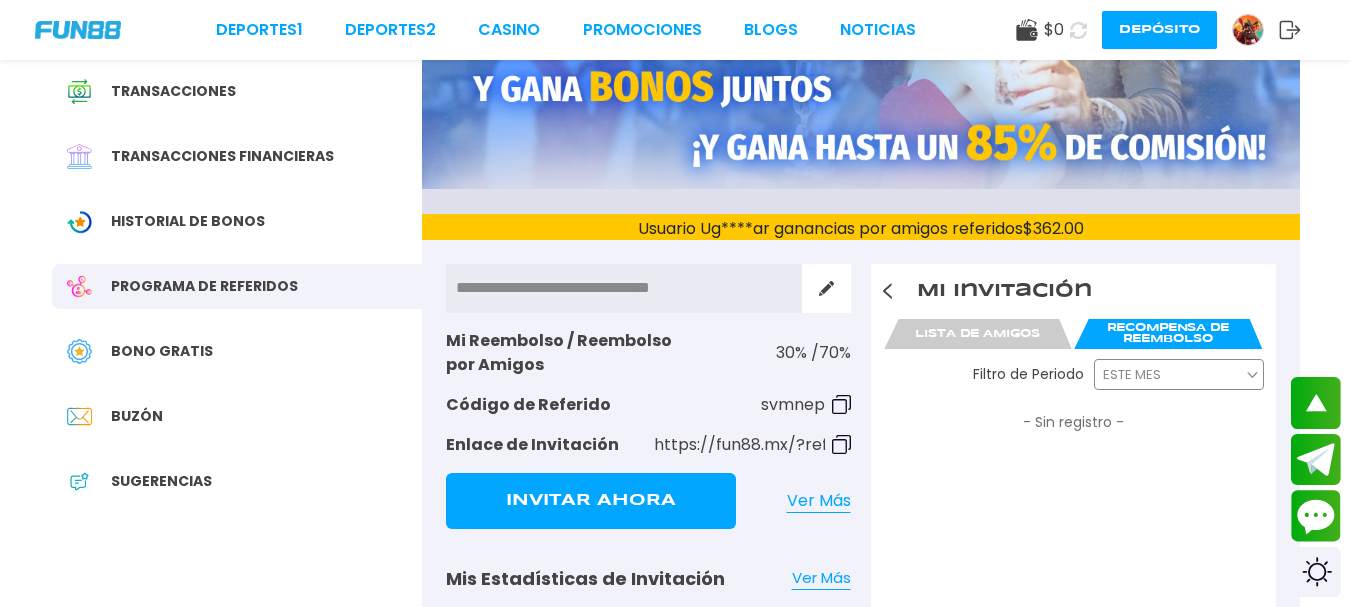 scroll, scrollTop: 400, scrollLeft: 0, axis: vertical 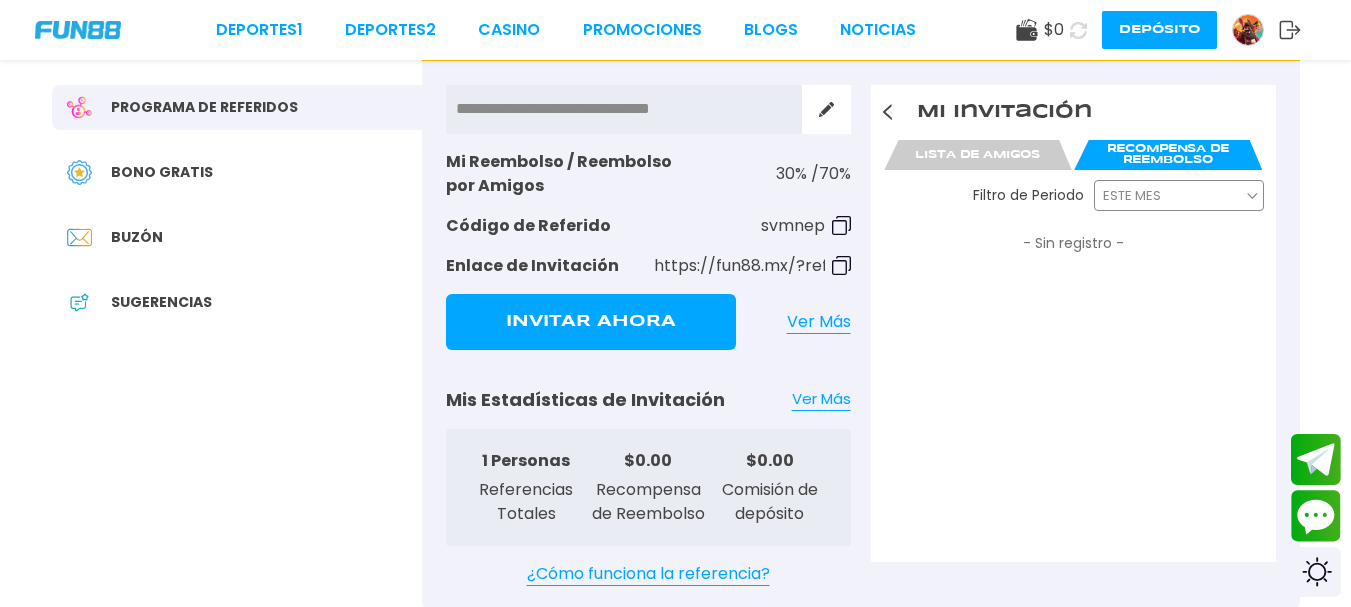 click 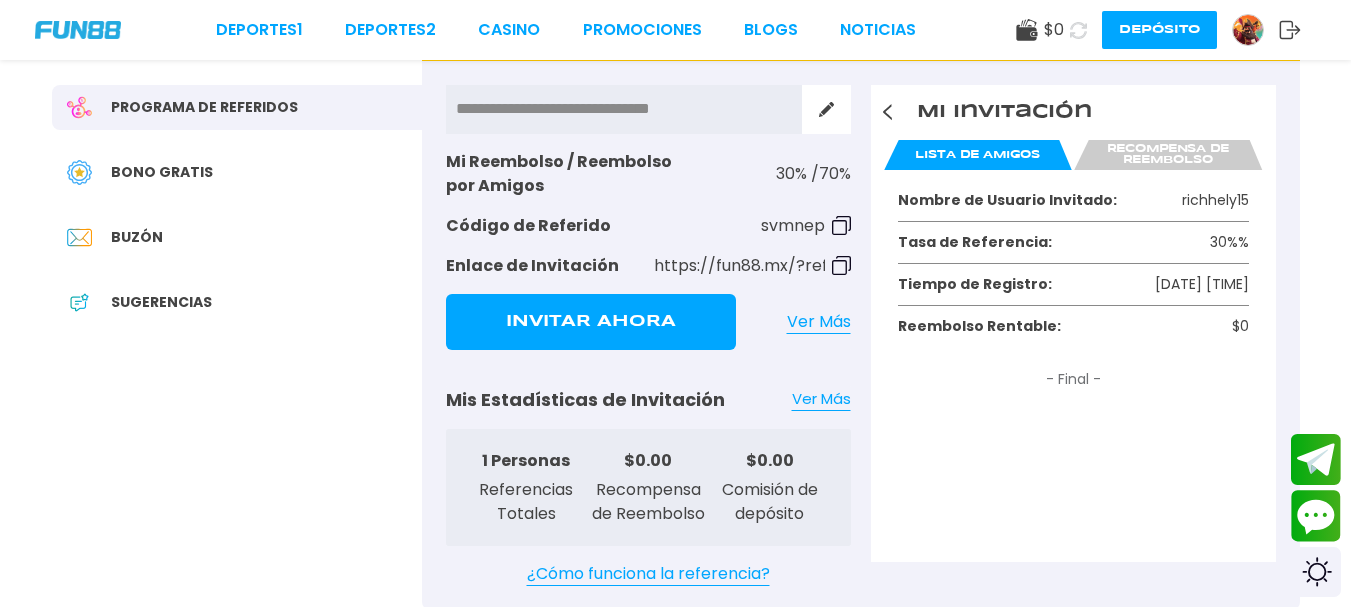 click on "Tasa de Referencia:" at bounding box center [1050, 242] 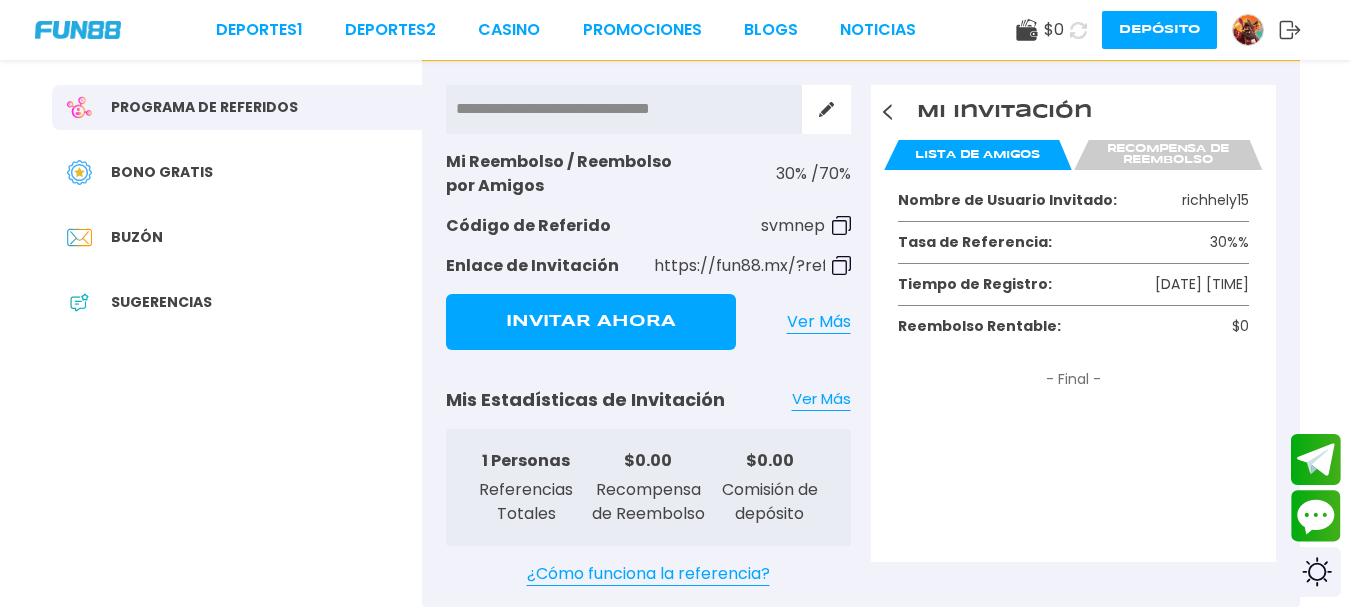 click on "Ver Más" at bounding box center [819, 321] 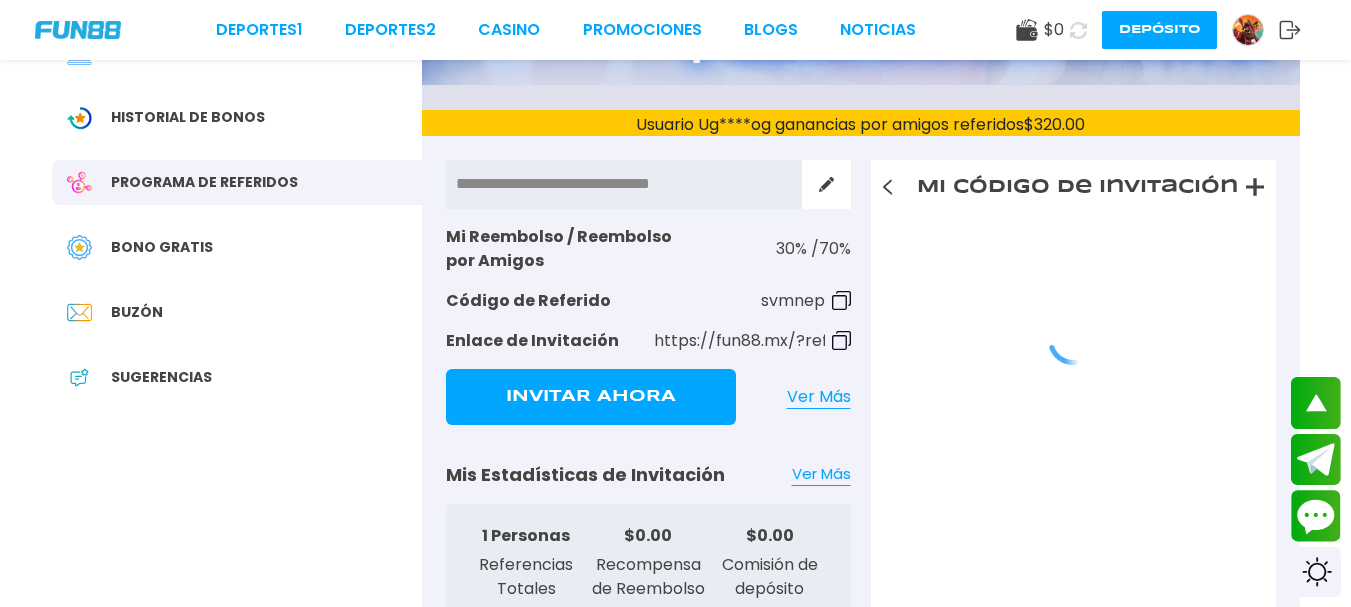 scroll, scrollTop: 0, scrollLeft: 0, axis: both 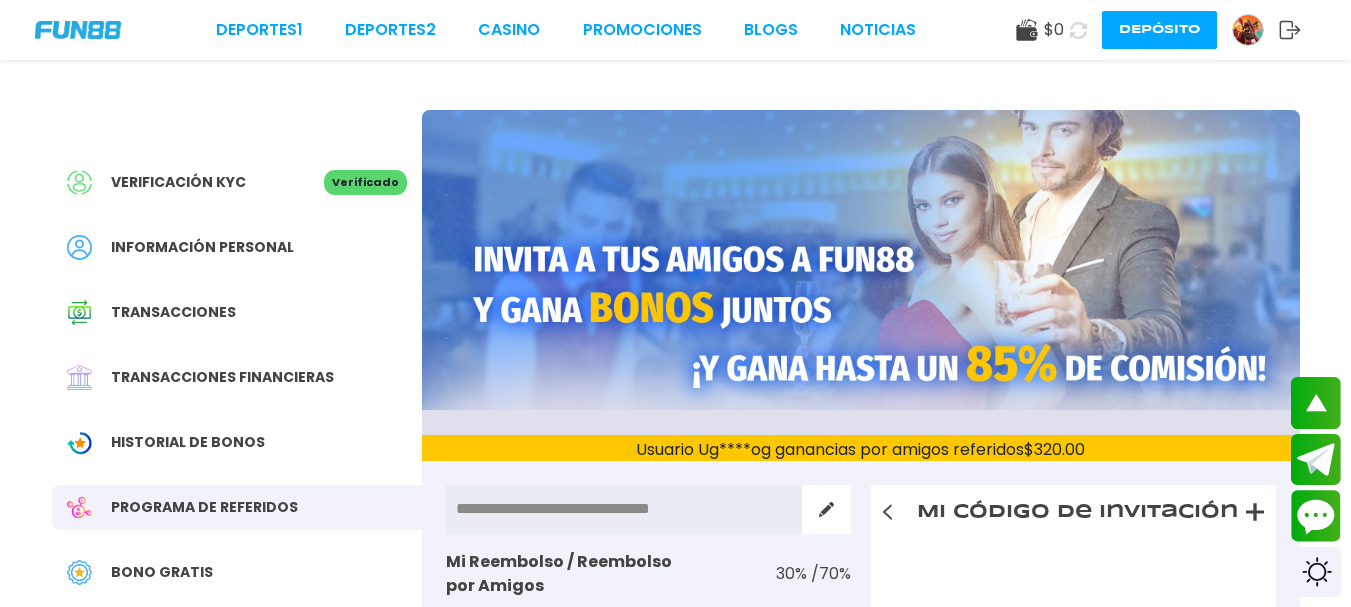 click at bounding box center [861, 260] 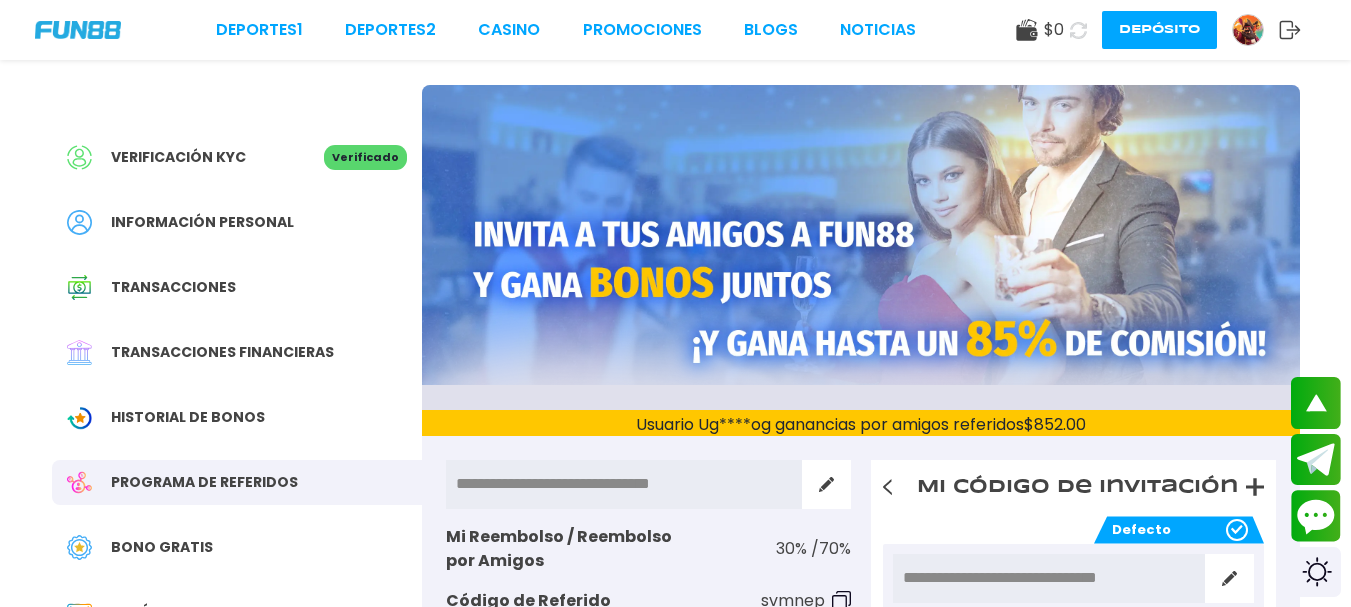 scroll, scrollTop: 0, scrollLeft: 0, axis: both 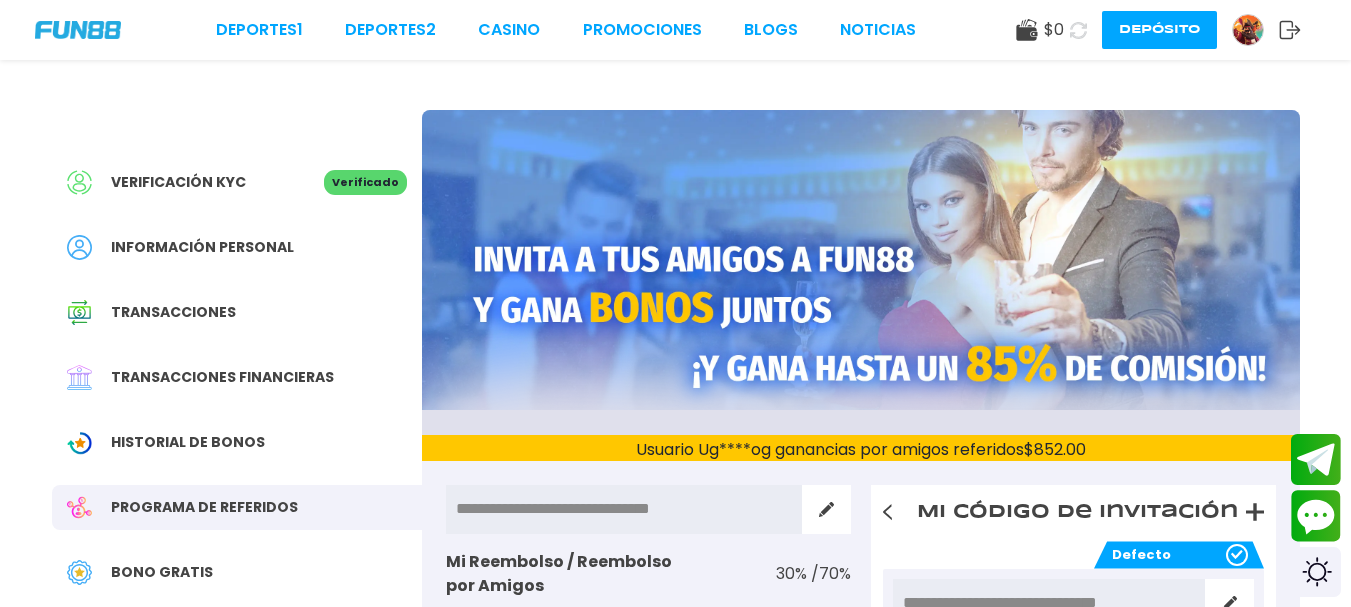 click on "Información personal" at bounding box center (237, 247) 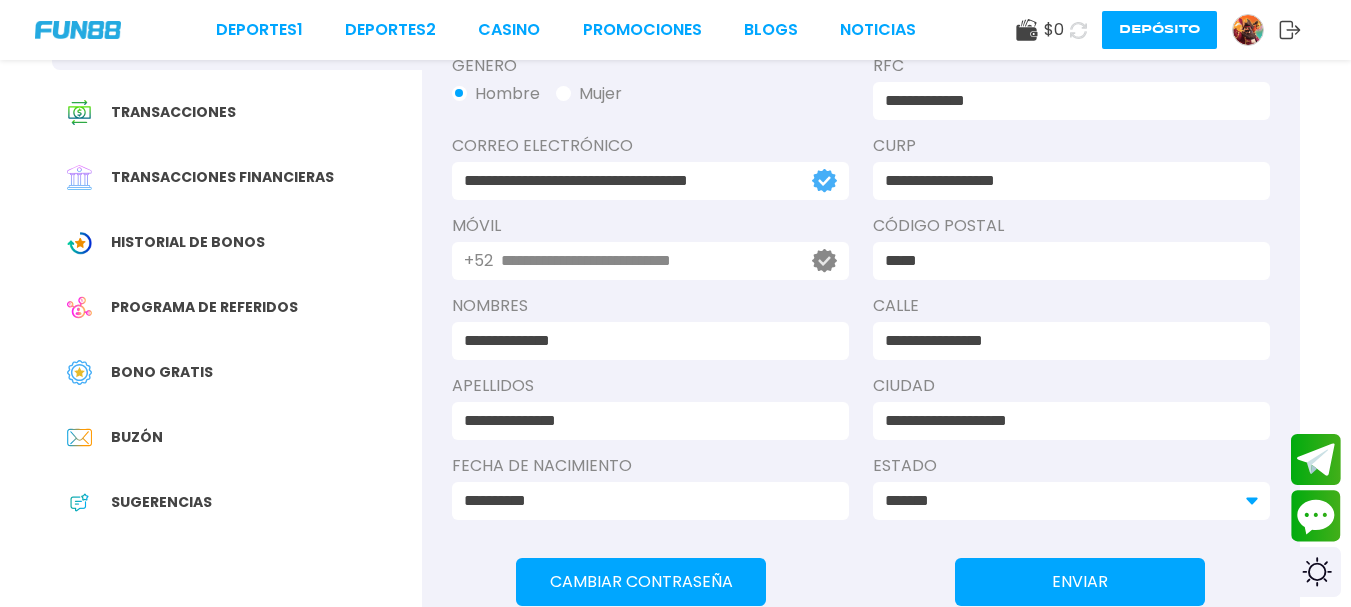 scroll, scrollTop: 100, scrollLeft: 0, axis: vertical 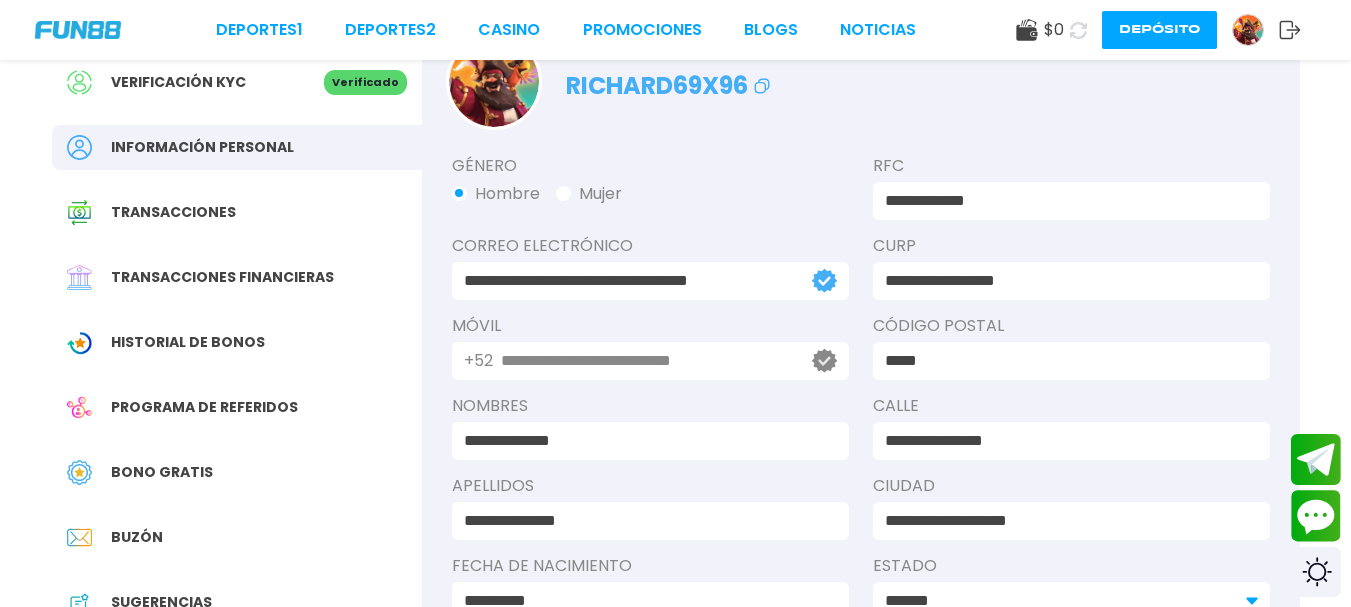 click on "Transacciones" at bounding box center [173, 212] 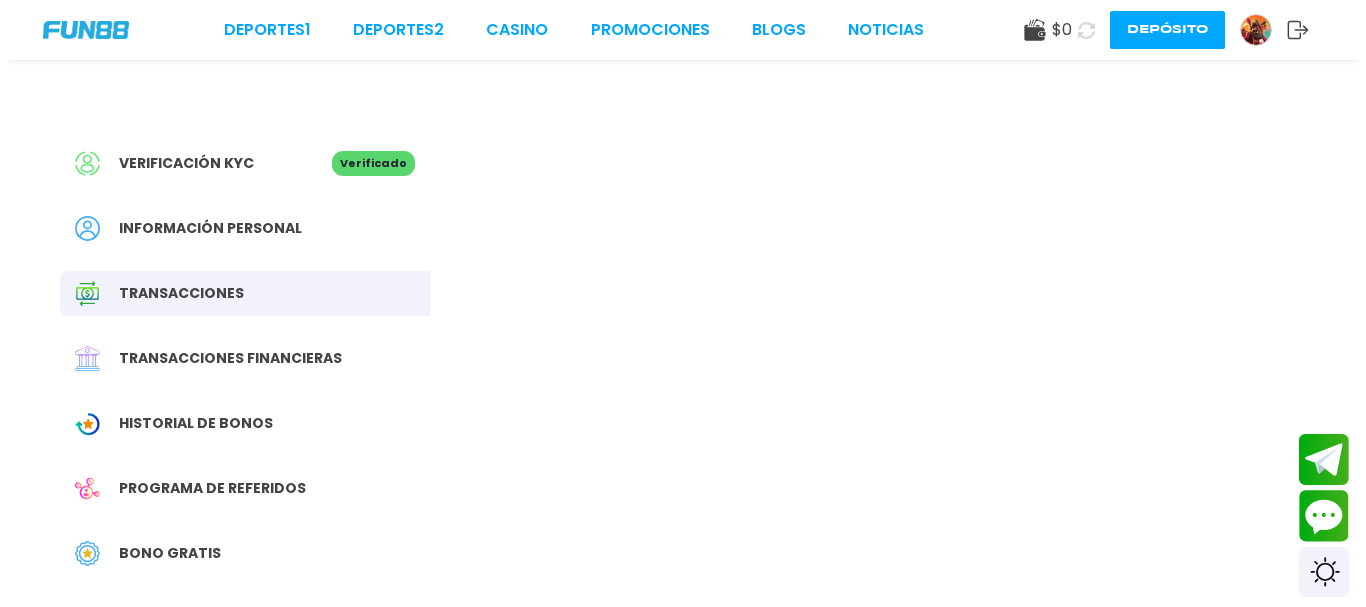 scroll, scrollTop: 0, scrollLeft: 0, axis: both 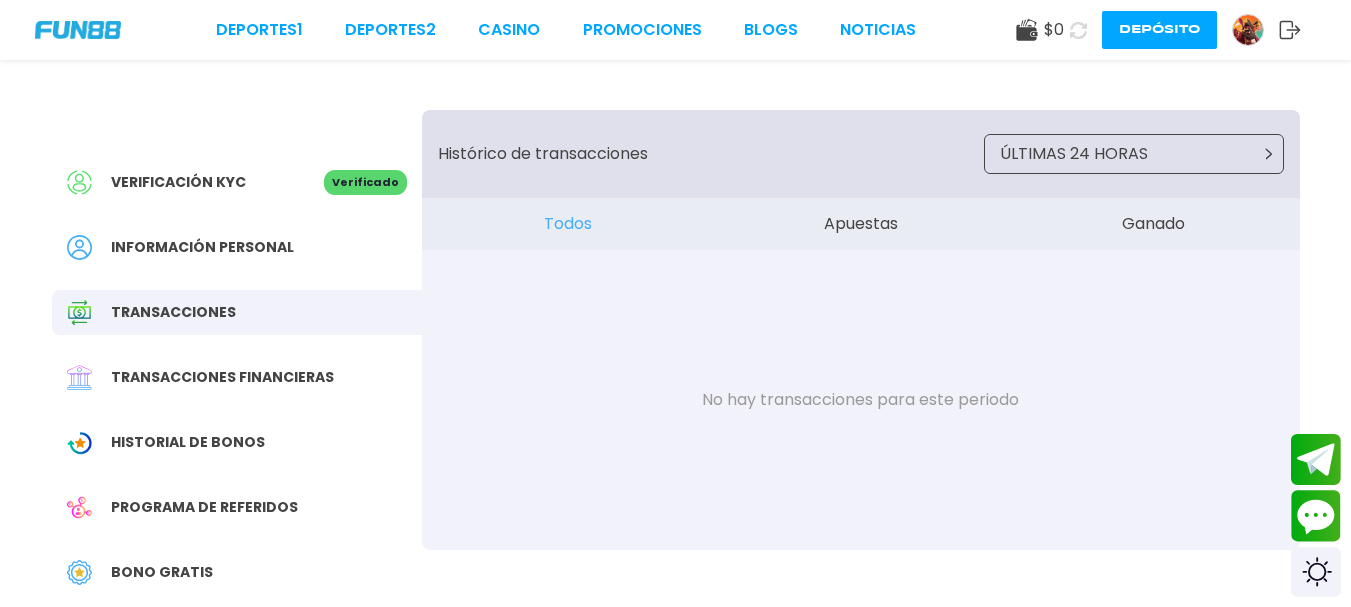 click on "Verificación KYC Verificado" at bounding box center [237, 182] 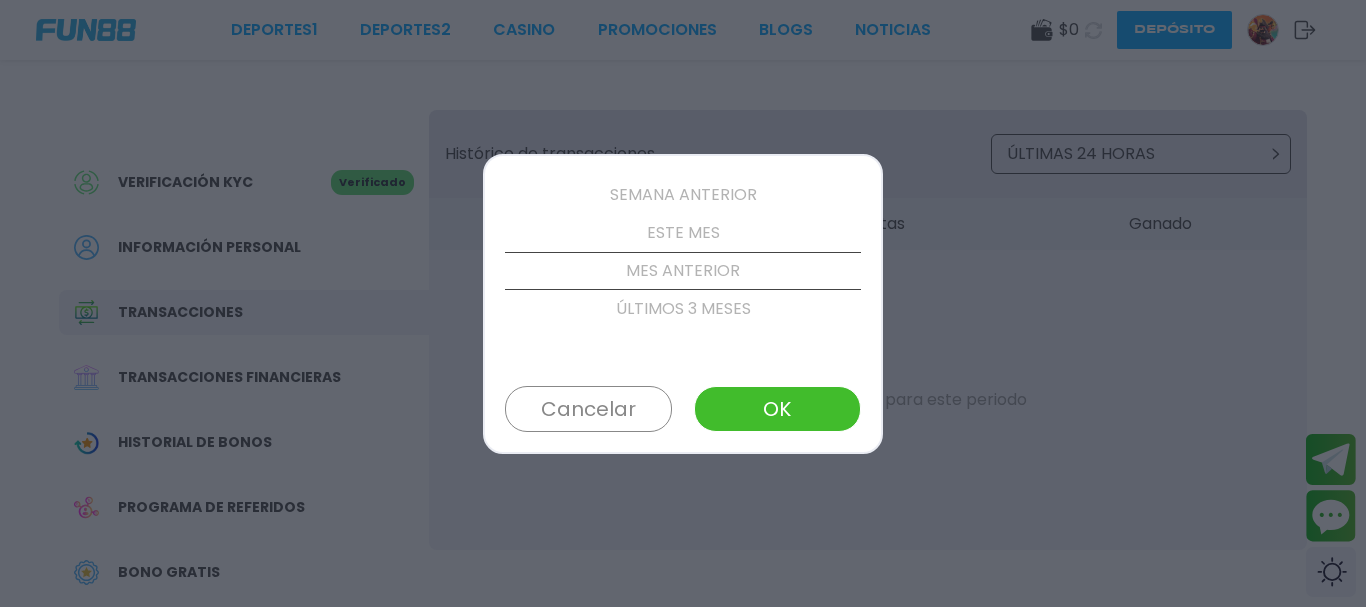 scroll, scrollTop: 190, scrollLeft: 0, axis: vertical 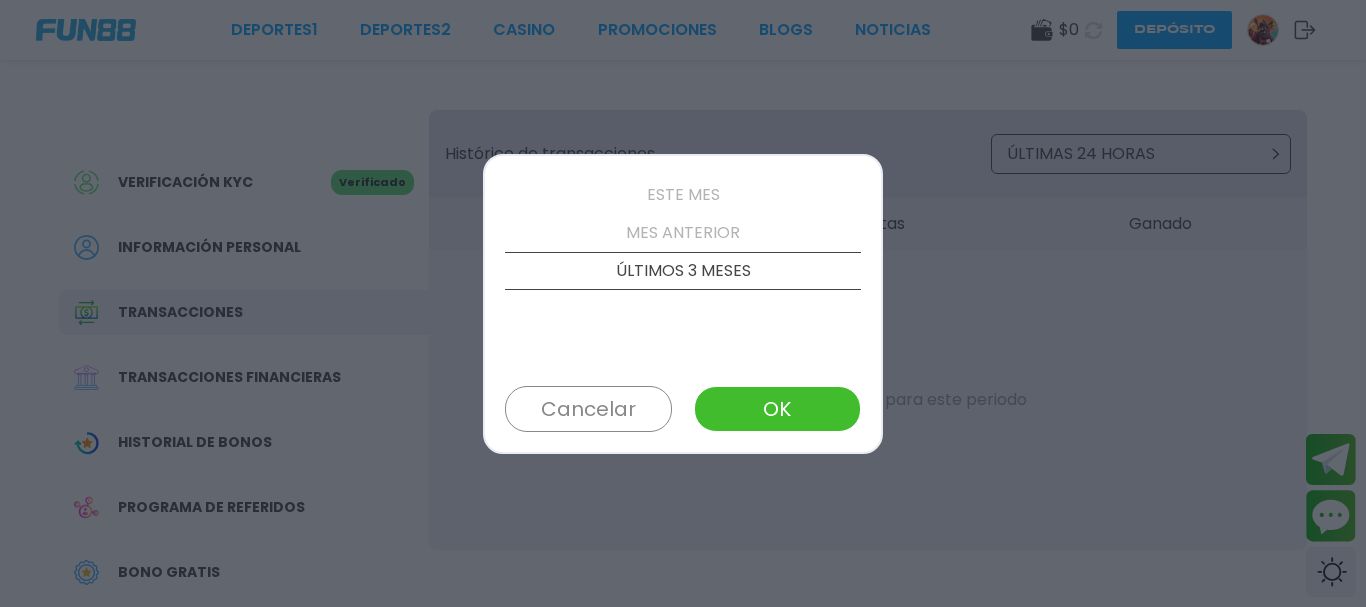 click on "MES ANTERIOR" at bounding box center [683, 233] 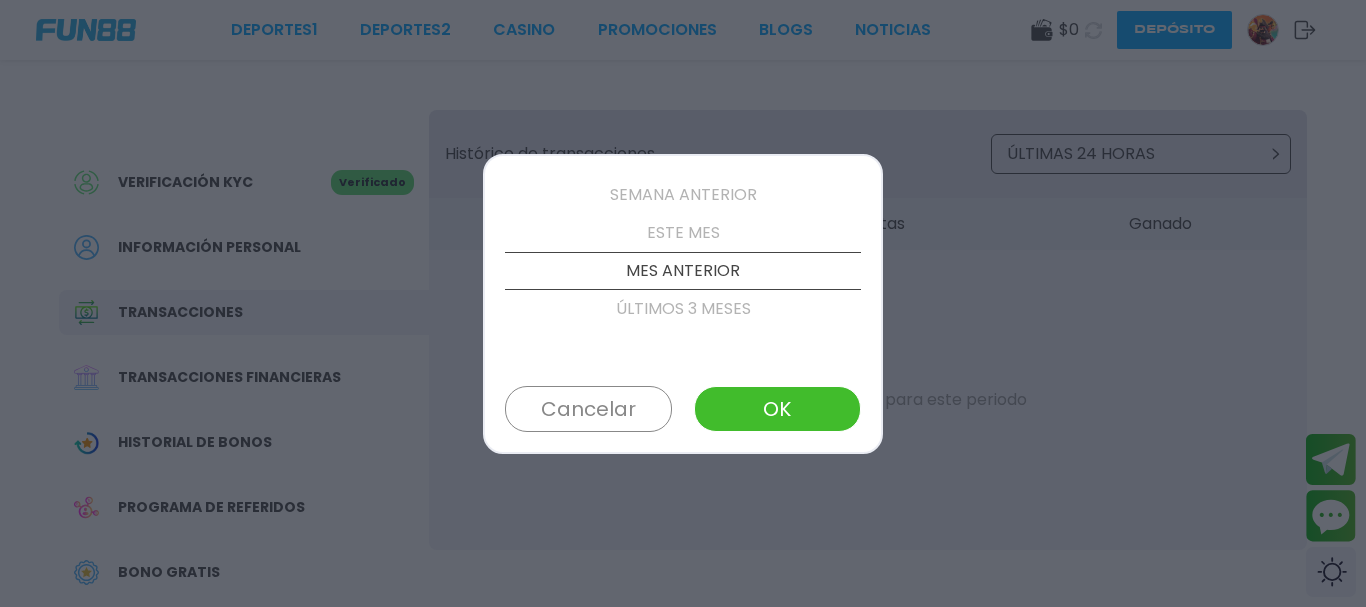 click on "ESTE MES" at bounding box center [683, 233] 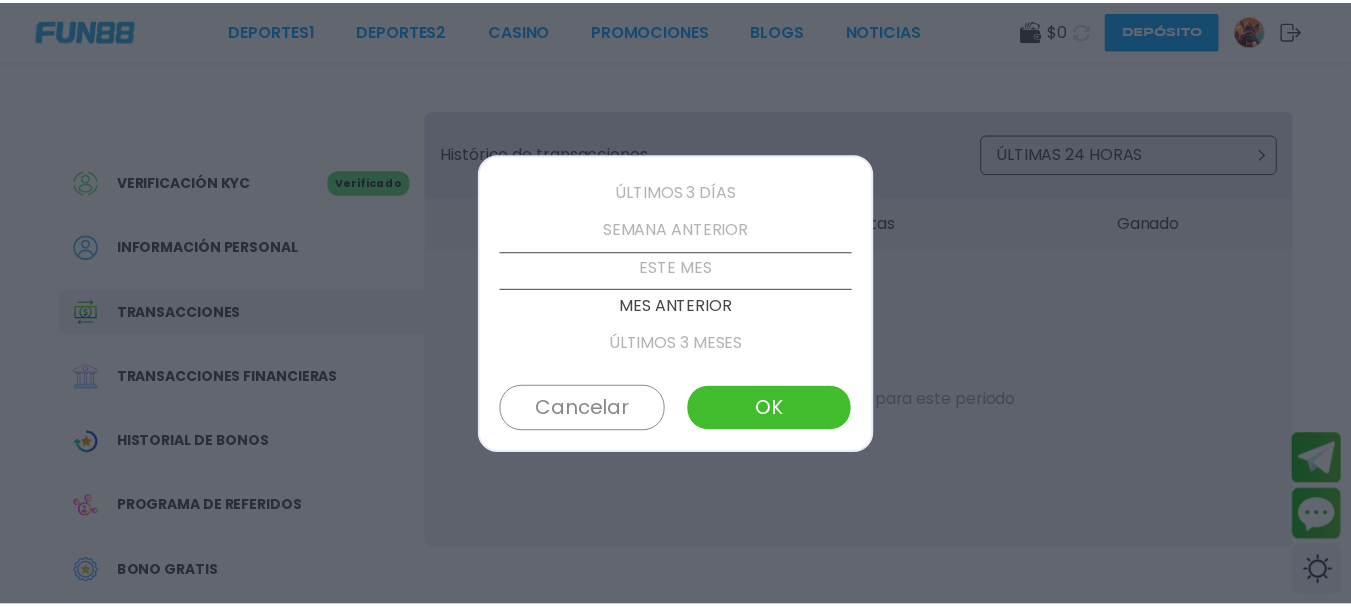 scroll, scrollTop: 114, scrollLeft: 0, axis: vertical 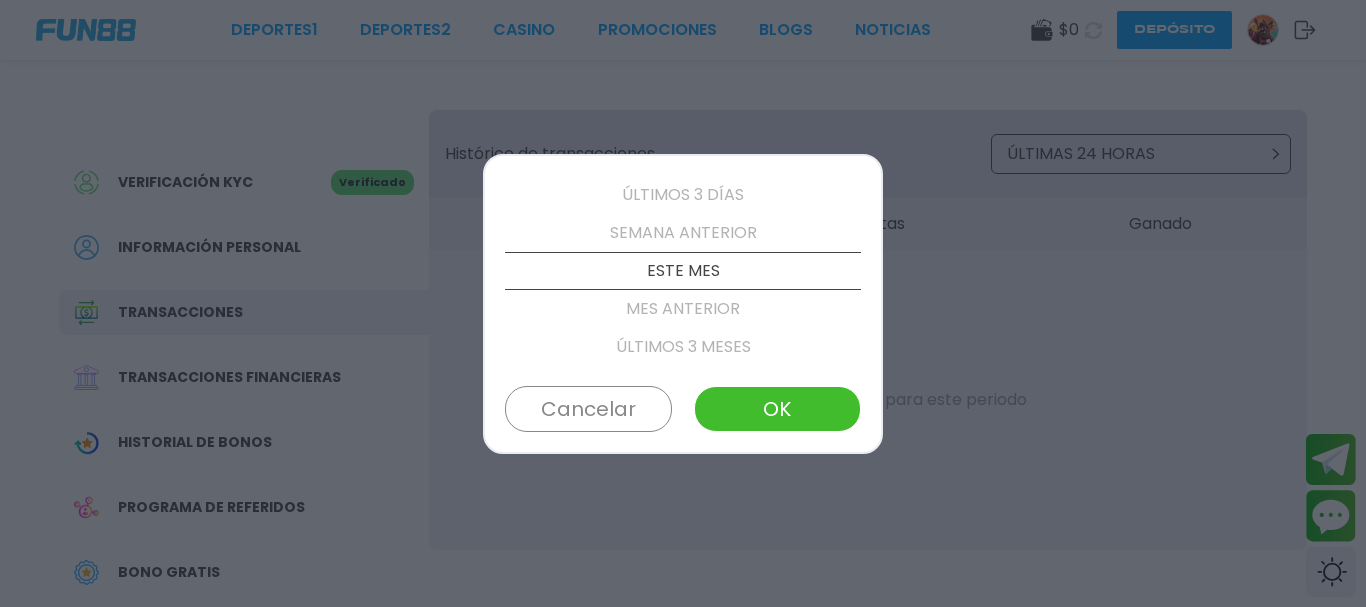 click on "OK" at bounding box center [777, 409] 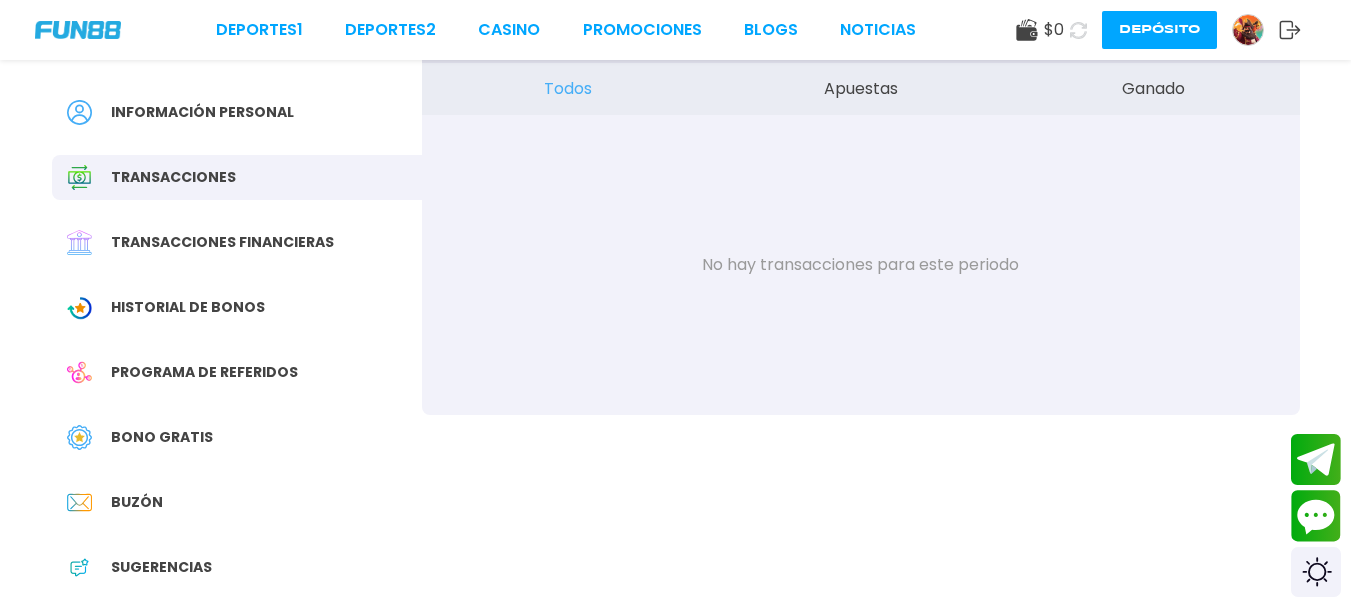scroll, scrollTop: 100, scrollLeft: 0, axis: vertical 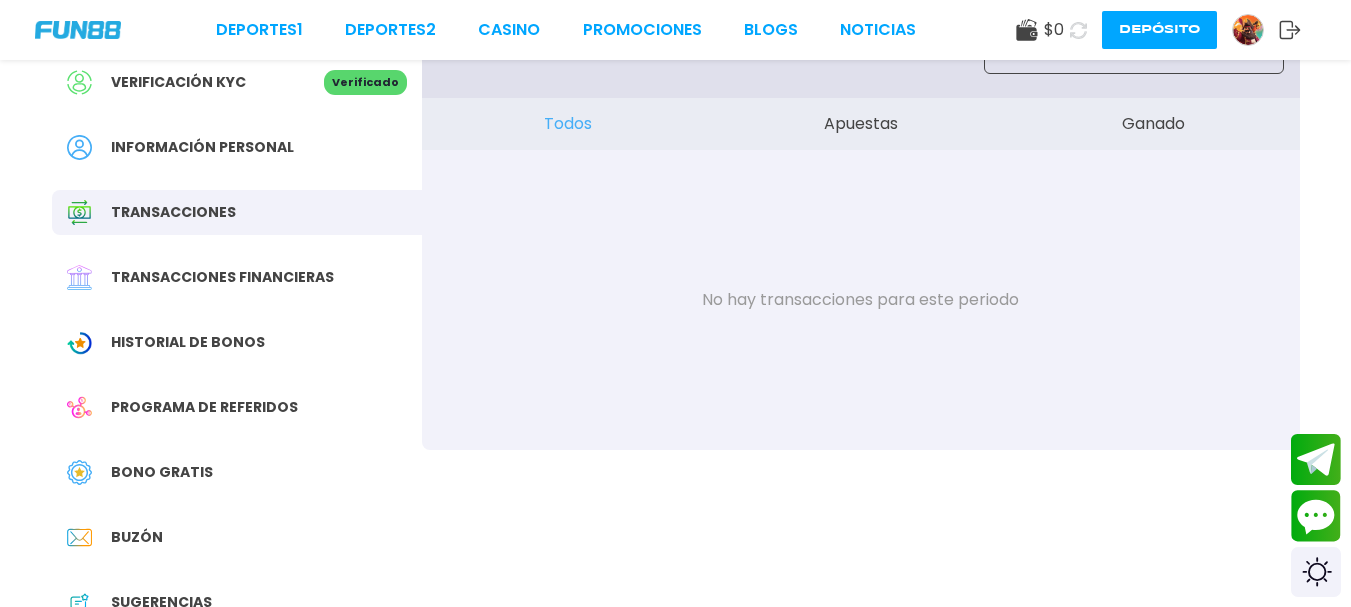 click on "Bono Gratis" at bounding box center [162, 472] 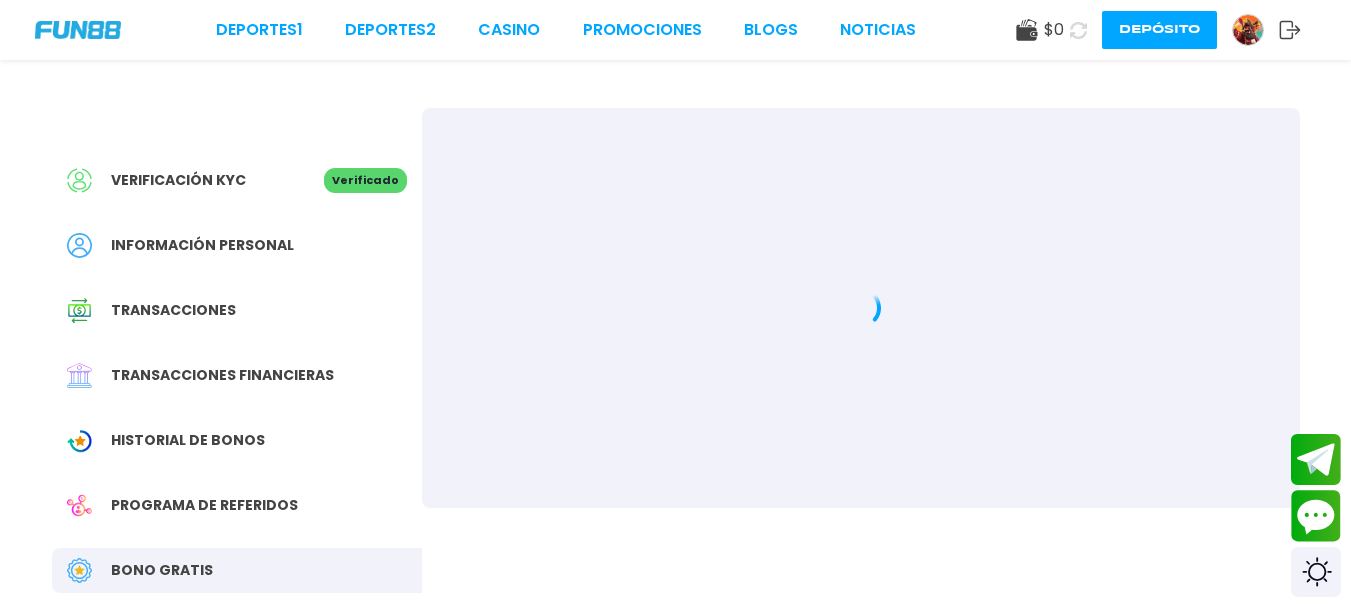 scroll, scrollTop: 0, scrollLeft: 0, axis: both 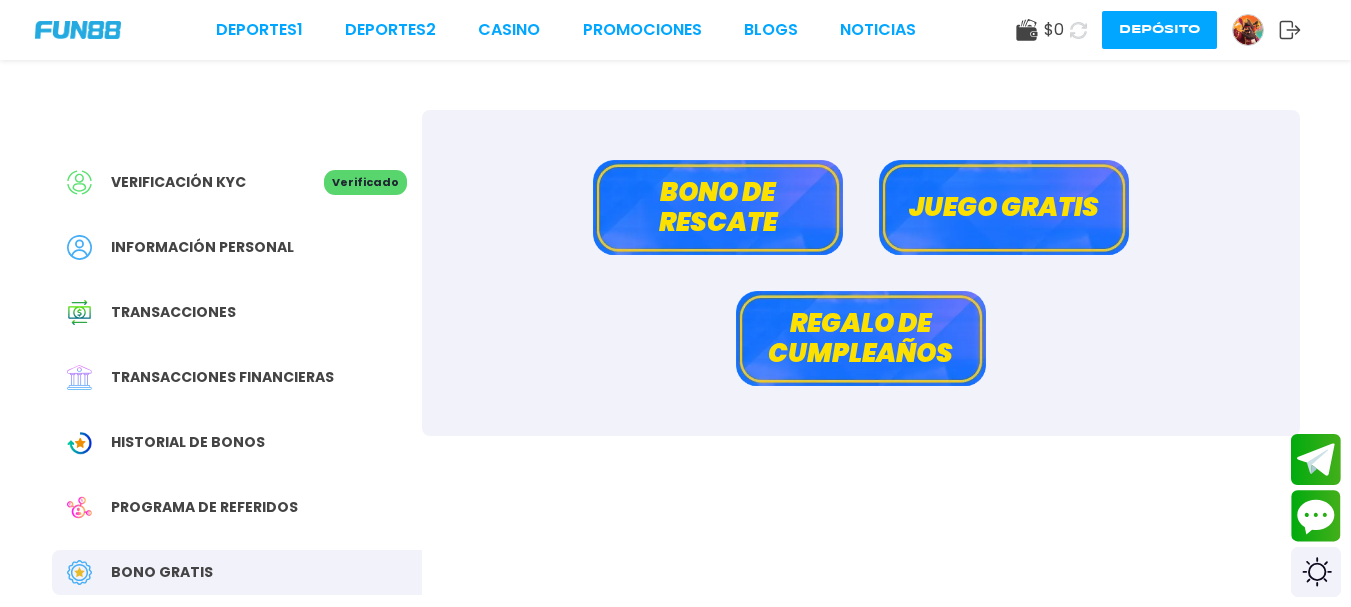 click on "Bono de rescate" at bounding box center [718, 207] 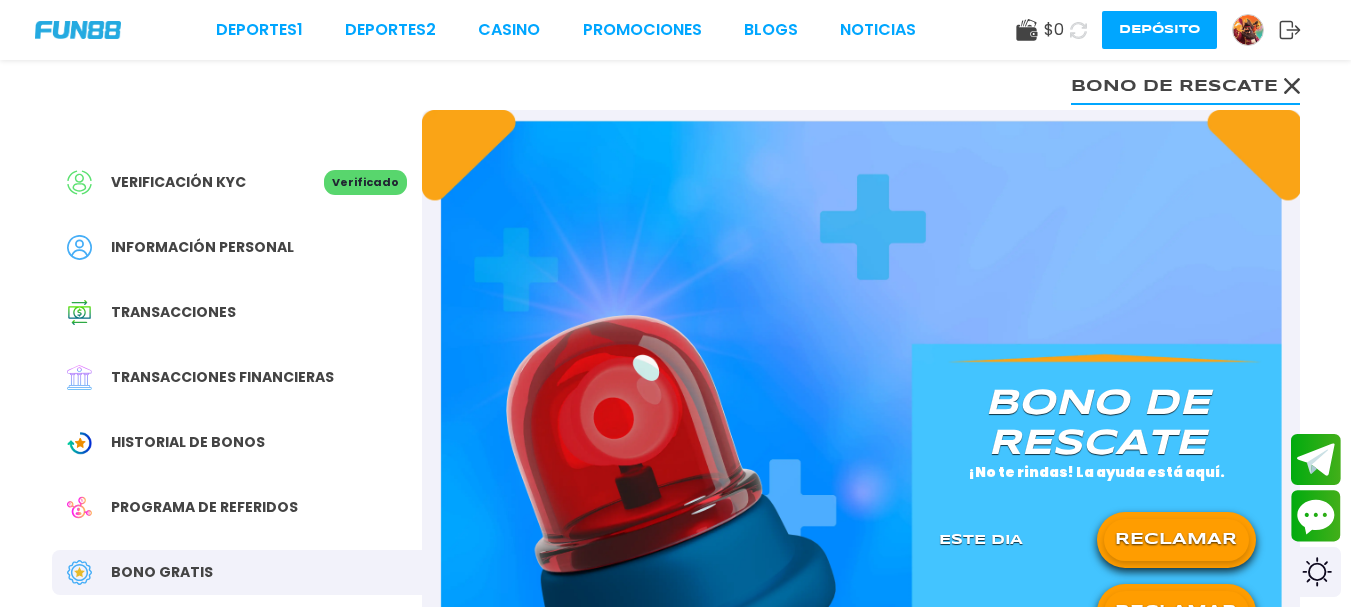 scroll, scrollTop: 100, scrollLeft: 0, axis: vertical 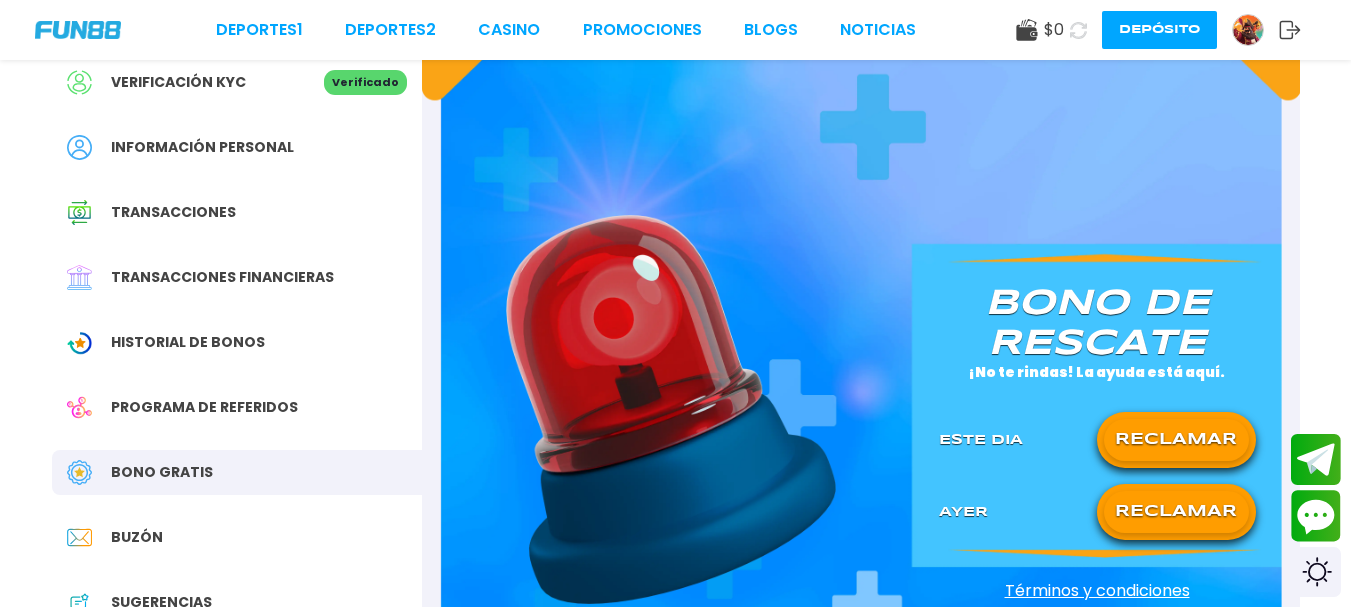 click on "RECLAMAR" at bounding box center [1176, 440] 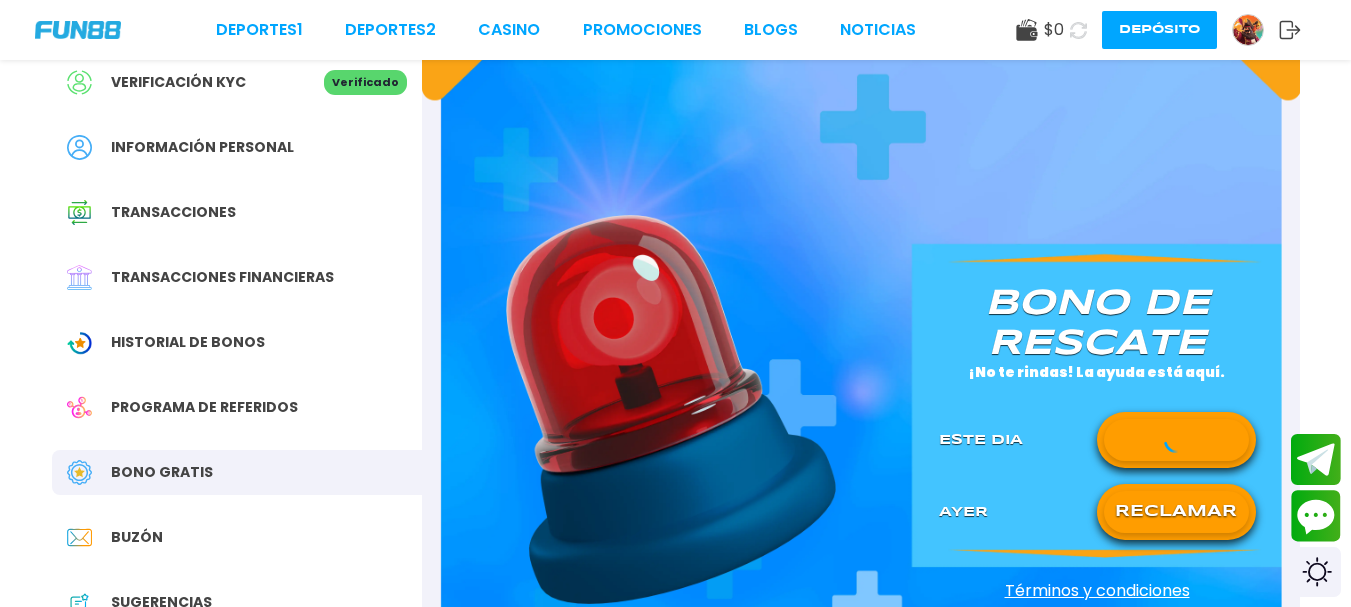 click on "RECLAMAR" at bounding box center (1176, 512) 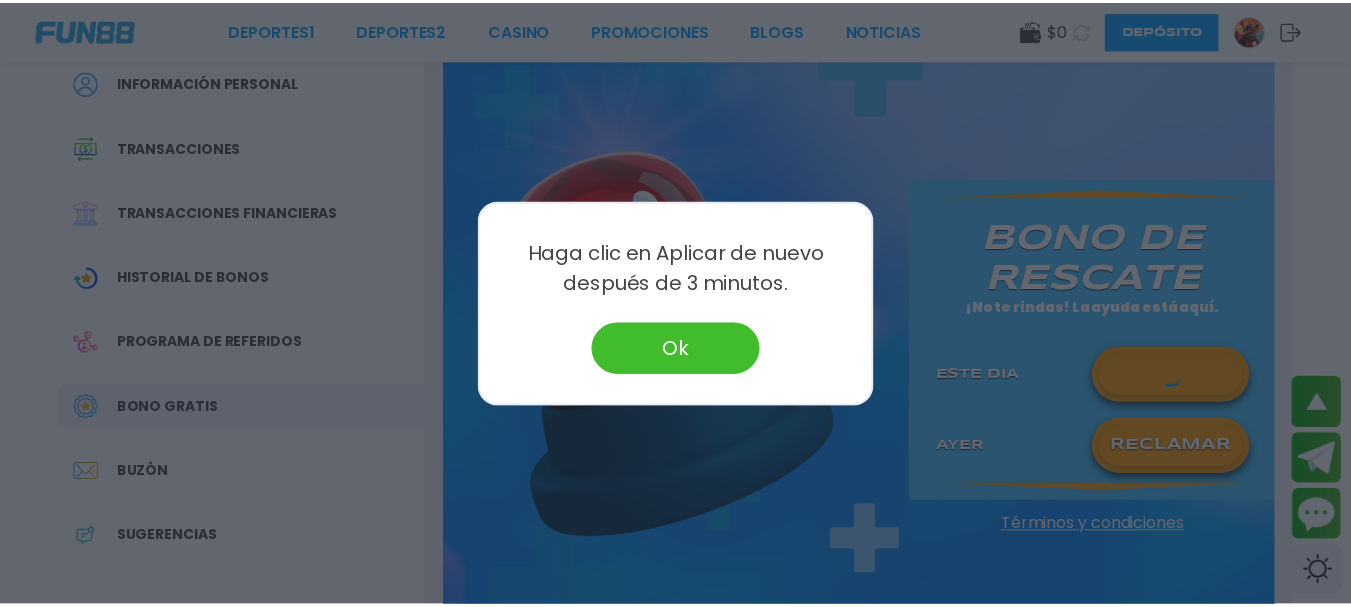 scroll, scrollTop: 300, scrollLeft: 0, axis: vertical 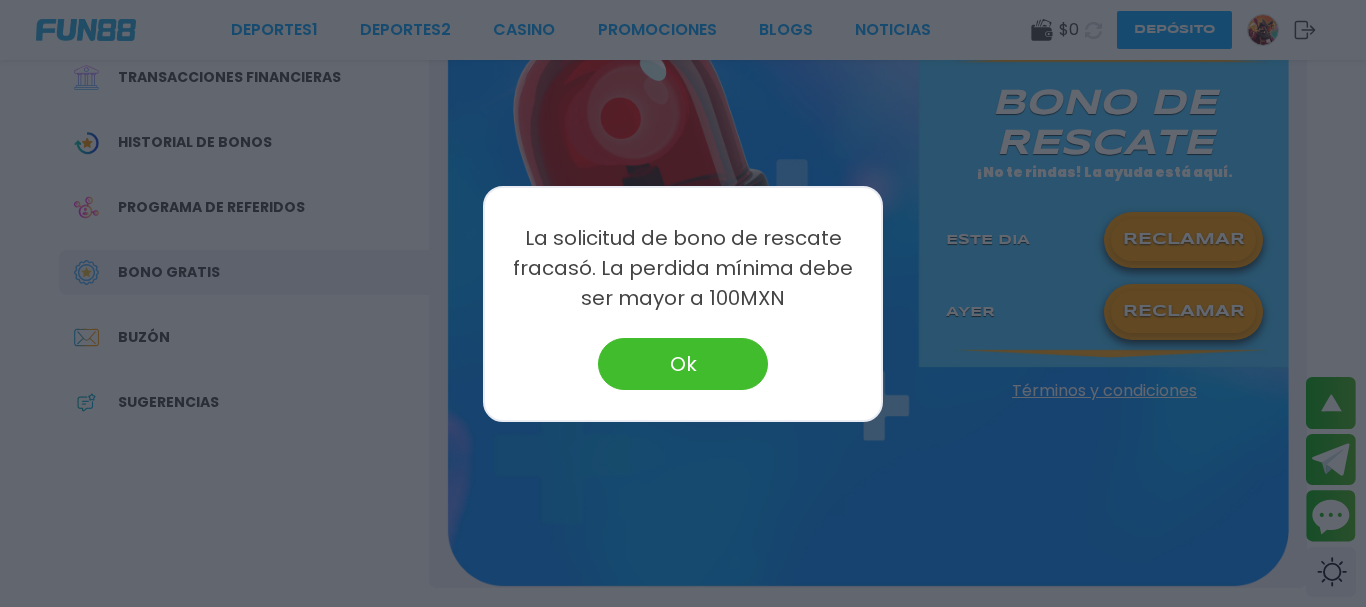 click on "Ok" at bounding box center [683, 364] 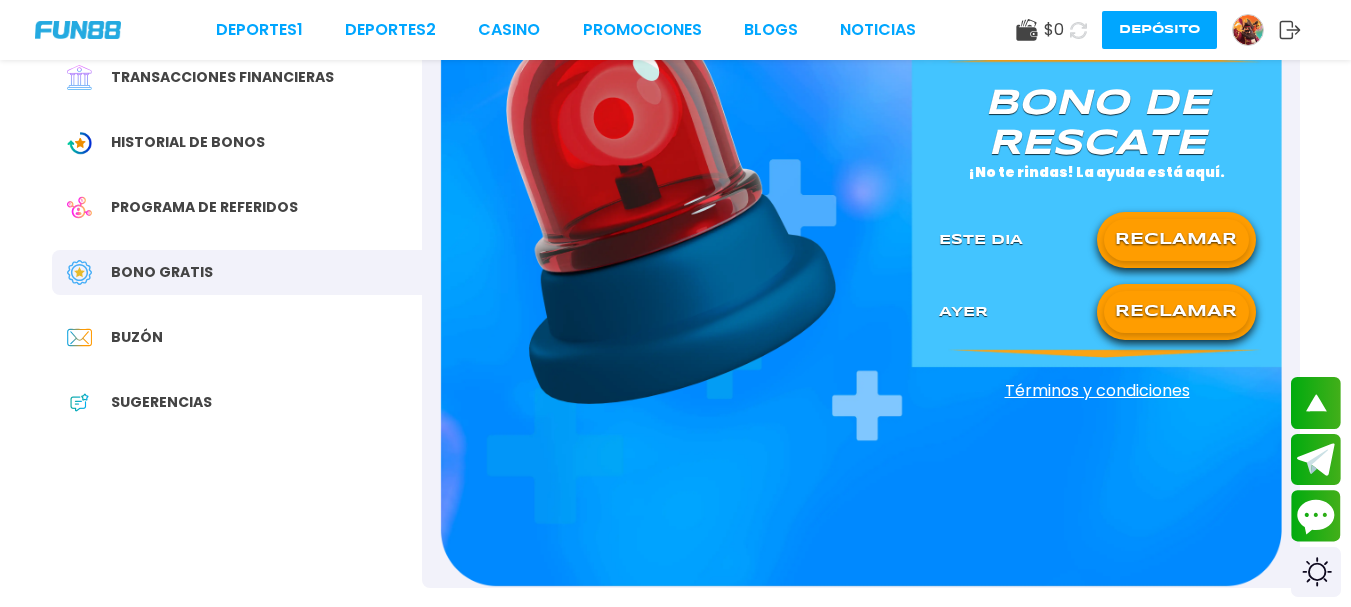 click on "Bono de rescate ¡No te rindas! La ayuda está aquí. Este Dia RECLAMAR Ayer RECLAMAR Términos y condiciones" at bounding box center (861, 199) 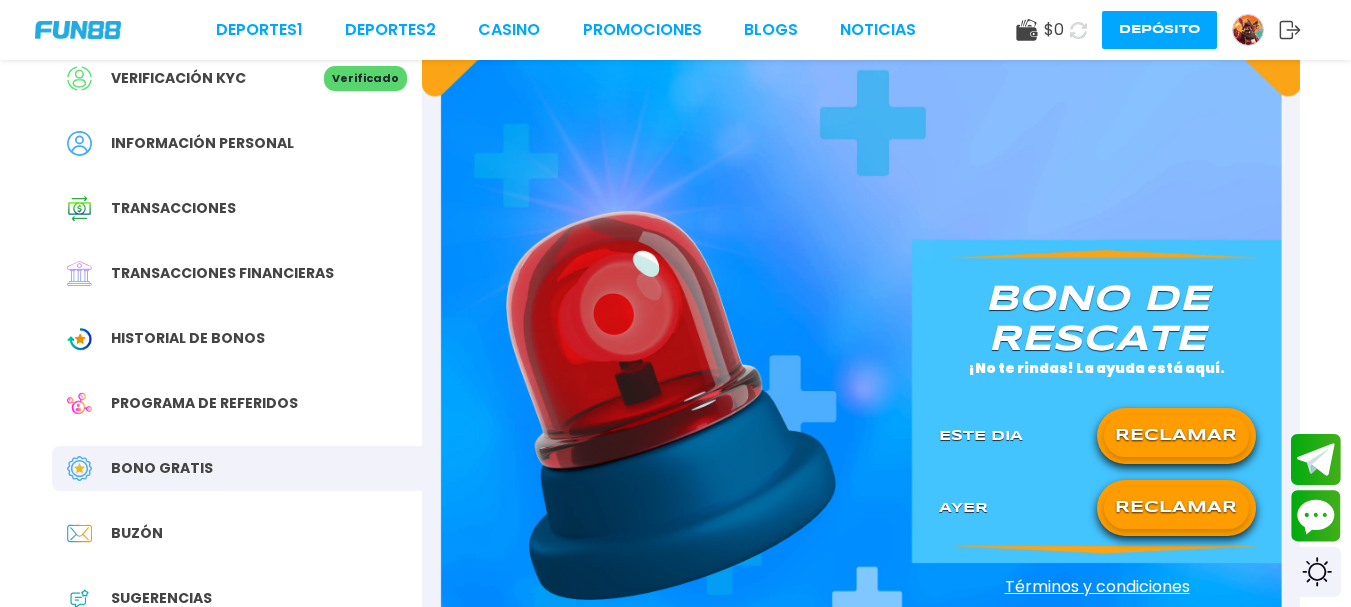 scroll, scrollTop: 200, scrollLeft: 0, axis: vertical 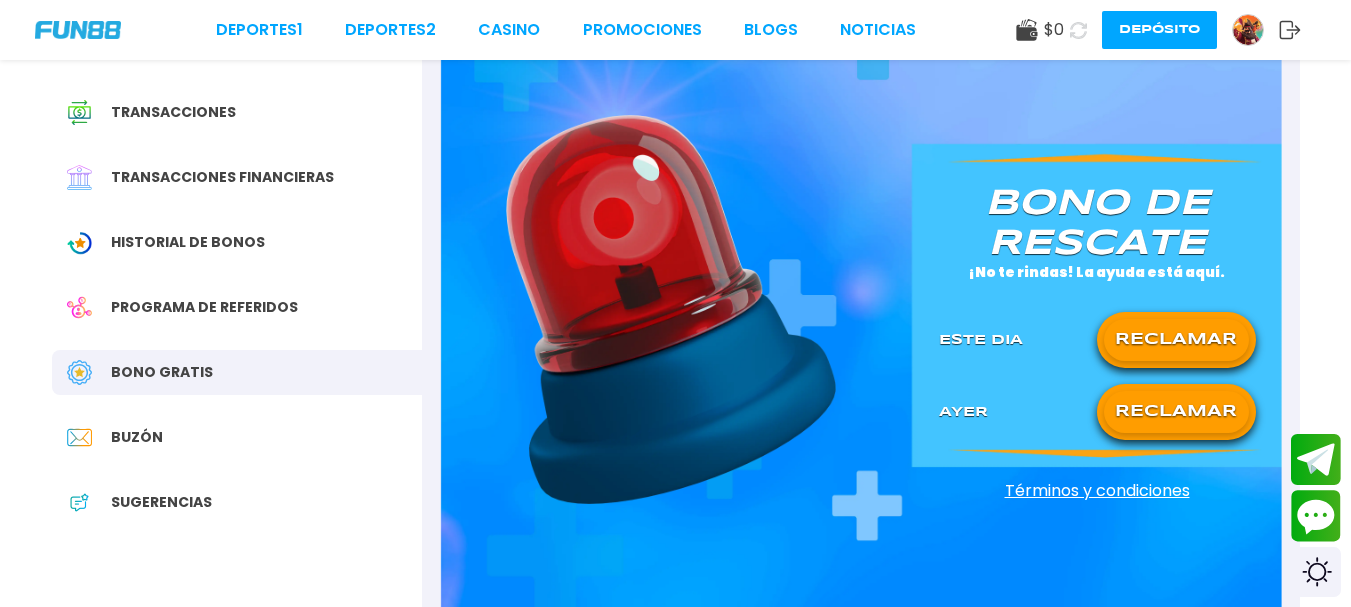 click at bounding box center (89, 372) 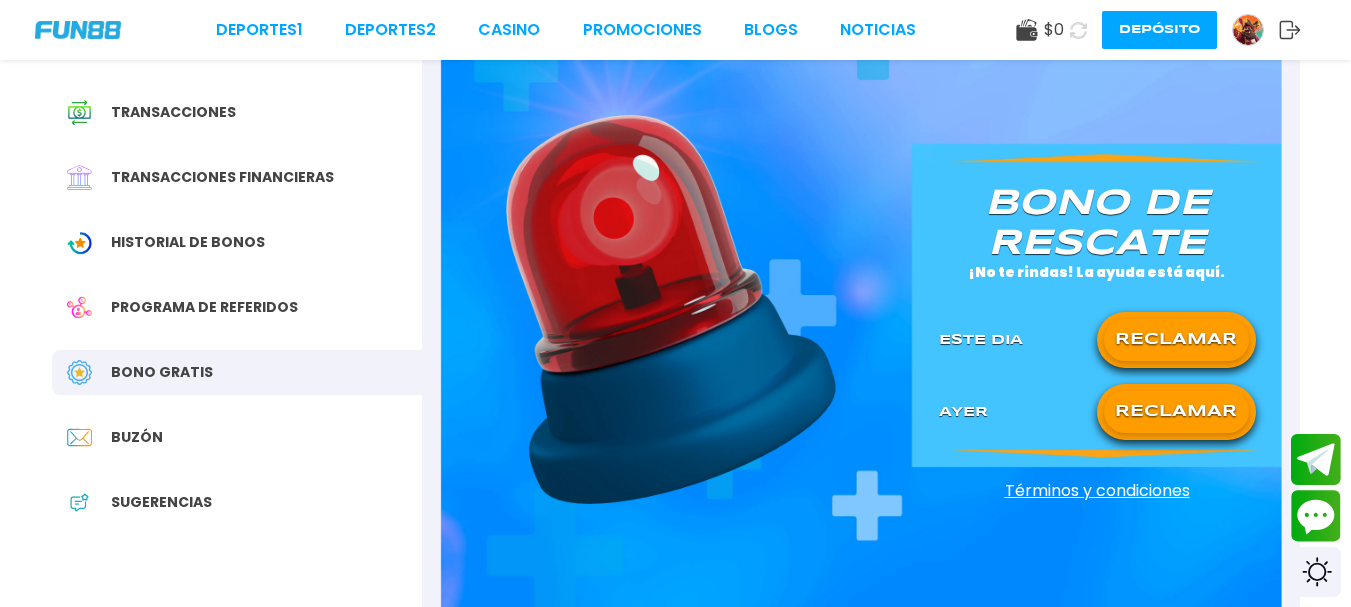 click on "Bono Gratis" at bounding box center [162, 372] 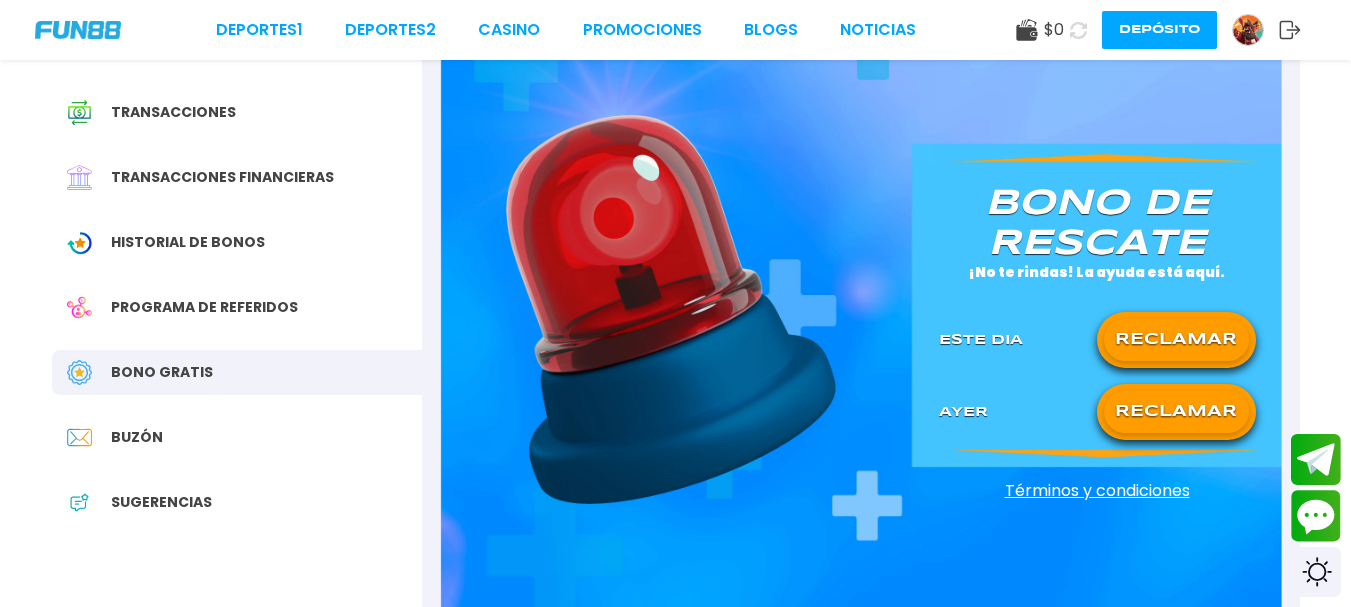 click on "Buzón" at bounding box center (237, 437) 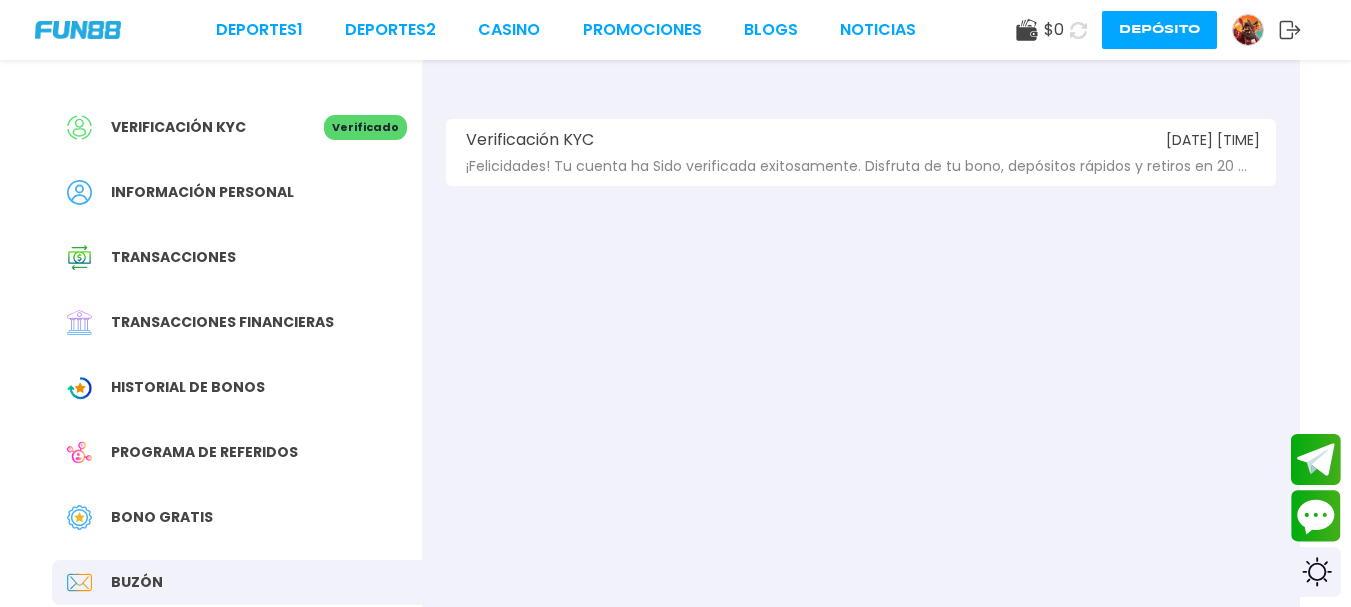 scroll, scrollTop: 100, scrollLeft: 0, axis: vertical 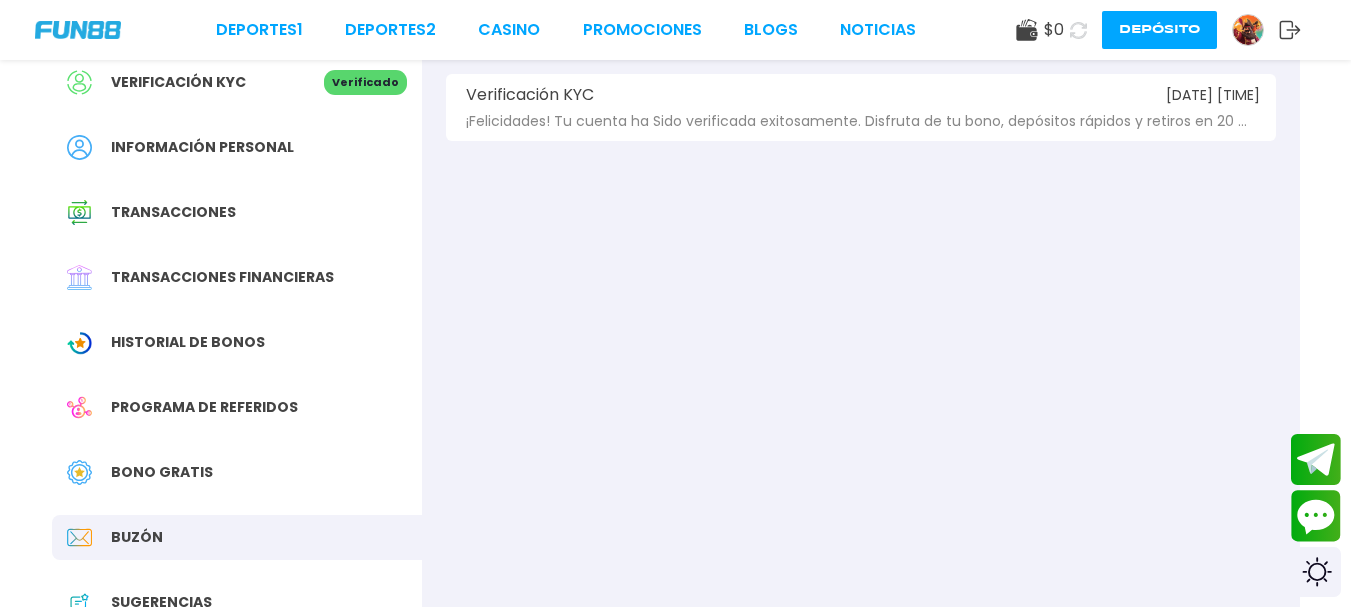 click on "Verificación KYC [DATE] [TIME]" at bounding box center [861, 95] 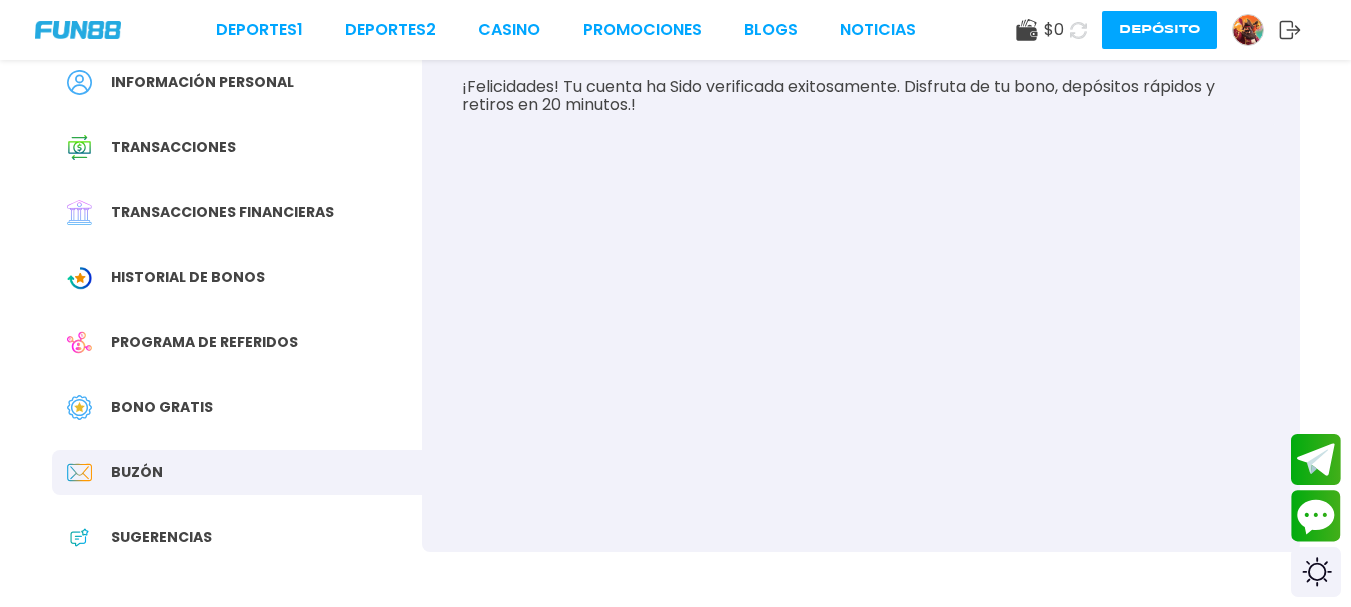 scroll, scrollTop: 200, scrollLeft: 0, axis: vertical 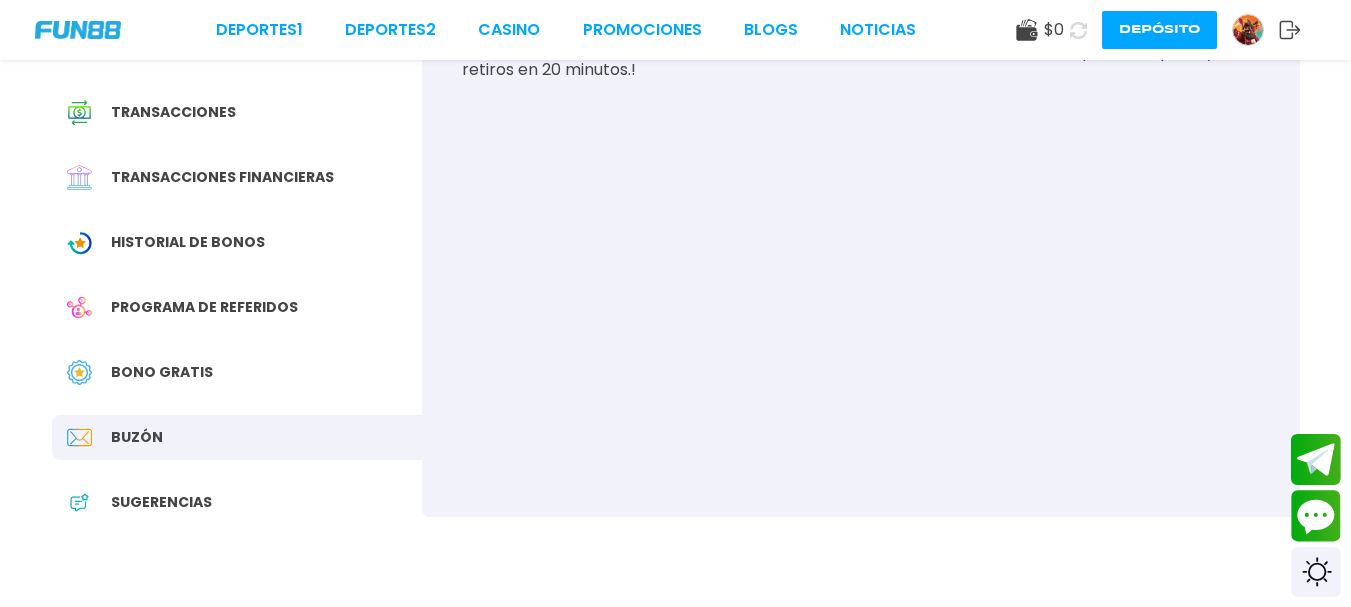 click on "Sugerencias" at bounding box center [161, 502] 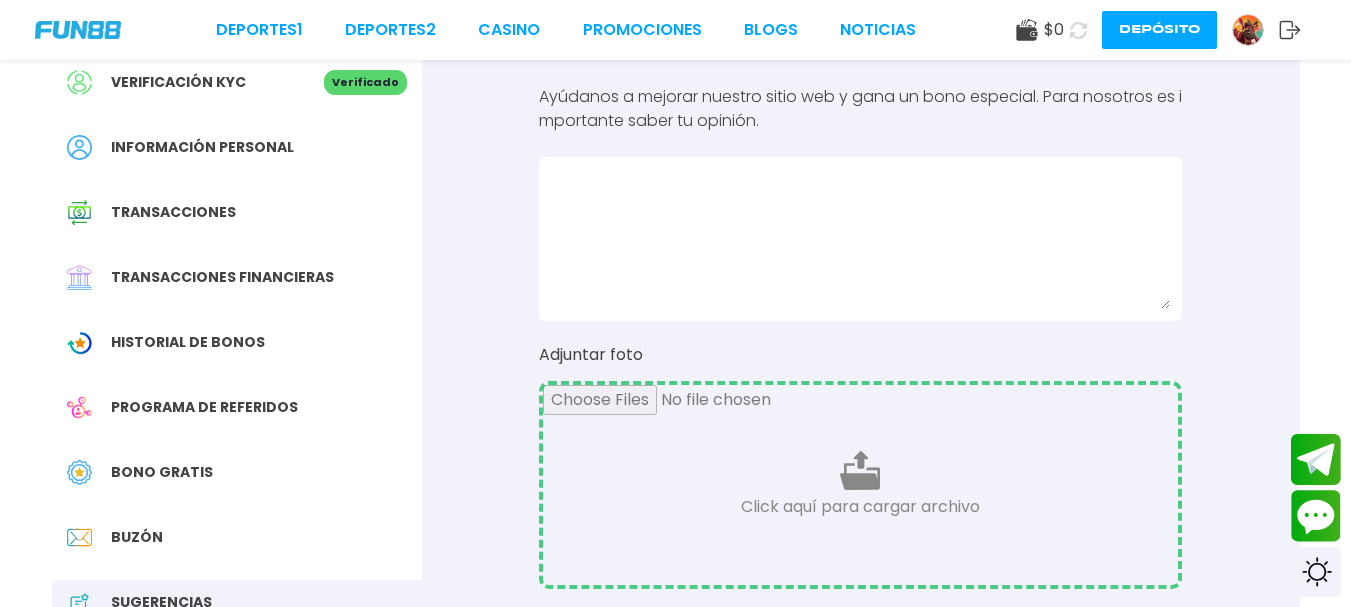 scroll, scrollTop: 100, scrollLeft: 0, axis: vertical 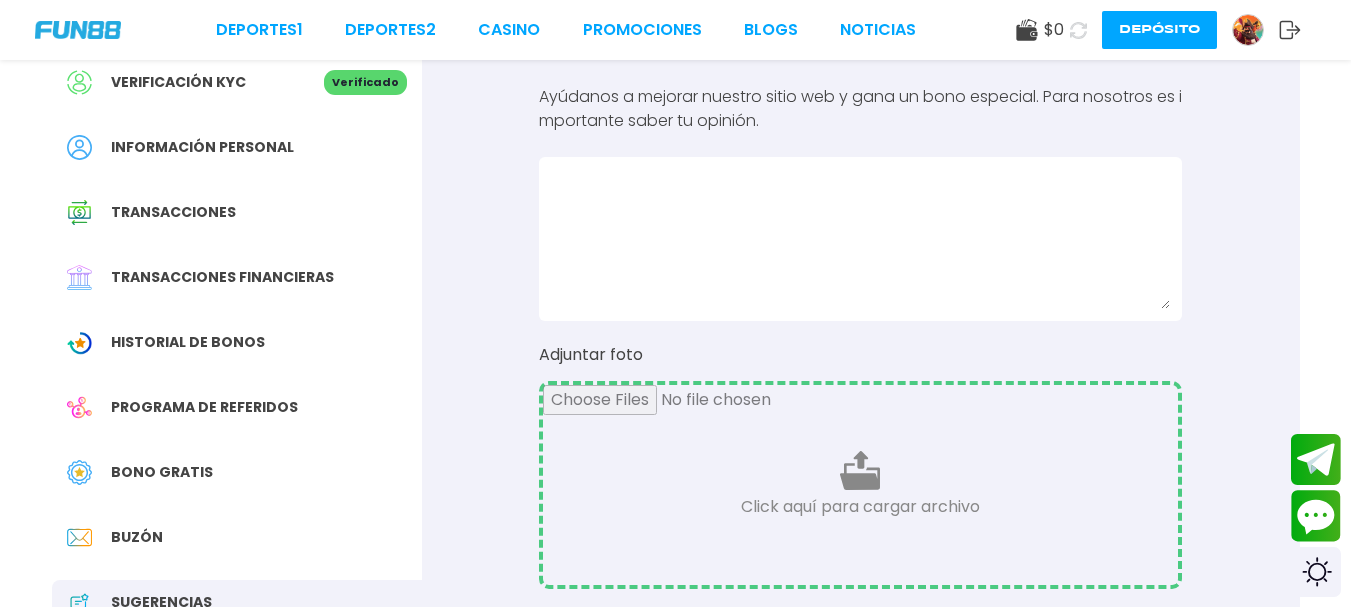click at bounding box center [860, 239] 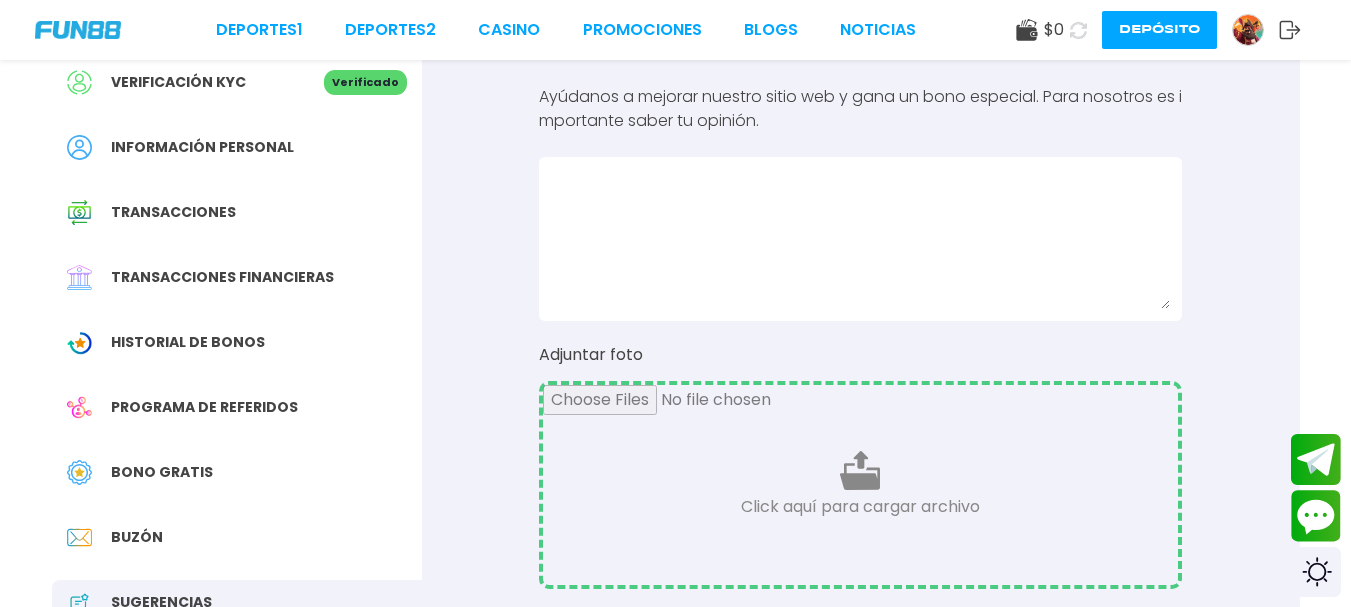 scroll, scrollTop: 0, scrollLeft: 0, axis: both 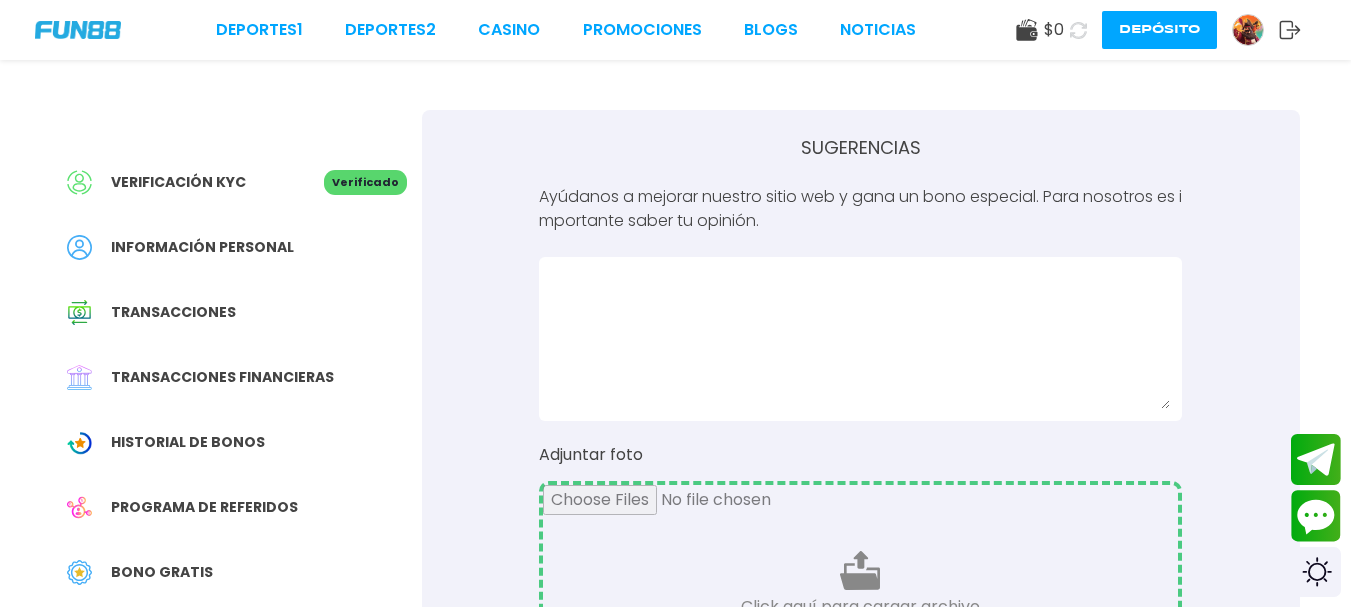 type on "**********" 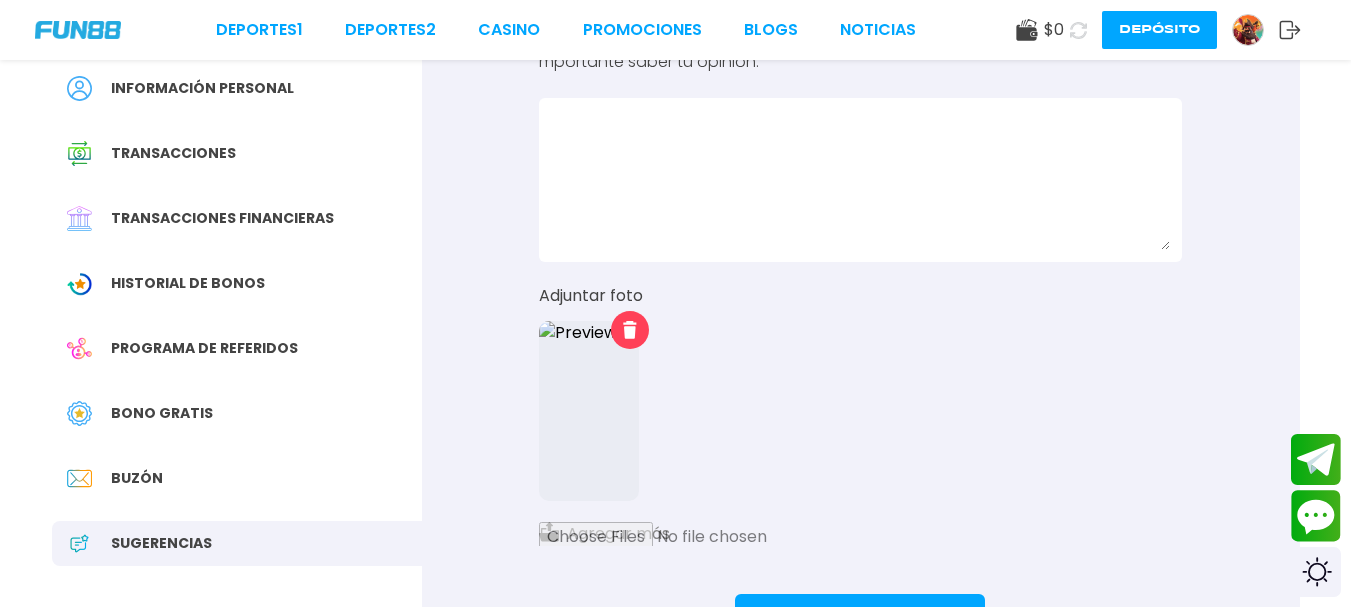 scroll, scrollTop: 200, scrollLeft: 0, axis: vertical 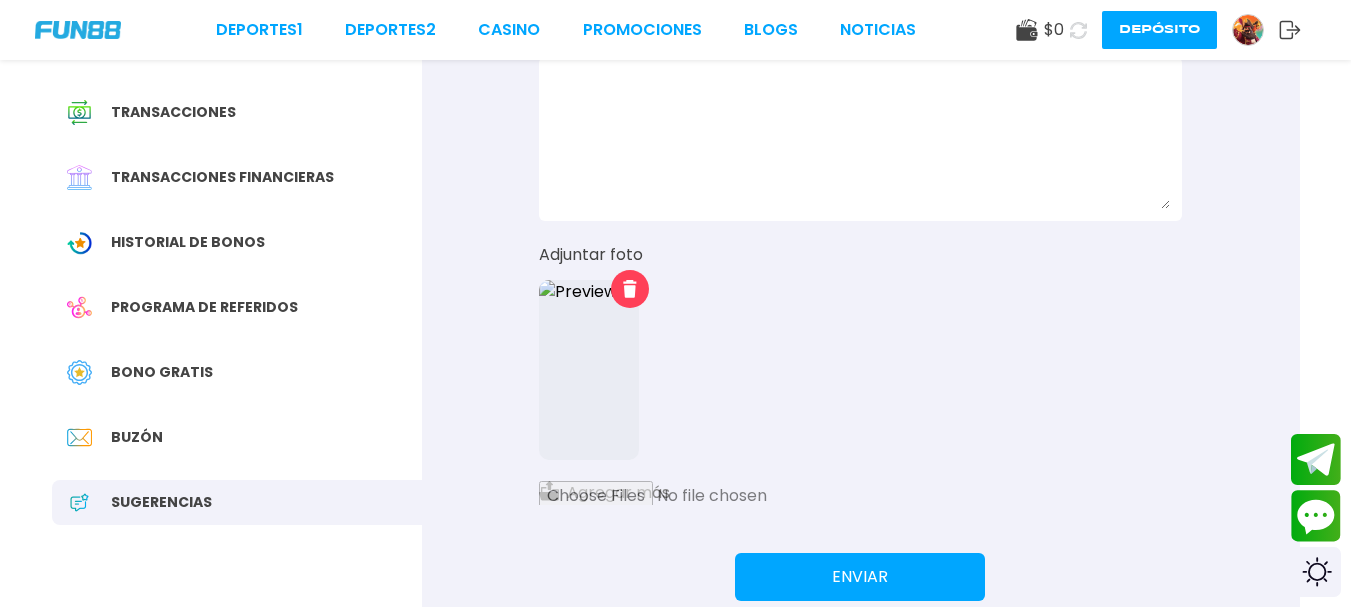 click on "Enviar" at bounding box center [860, 577] 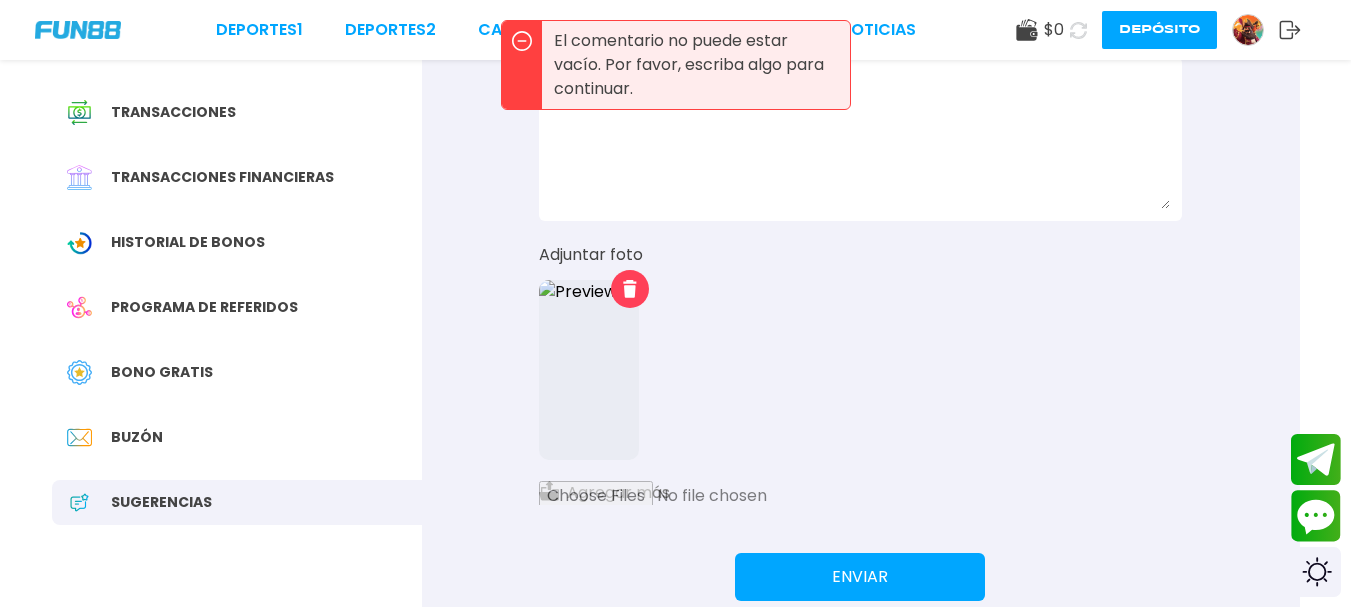 click at bounding box center [860, 139] 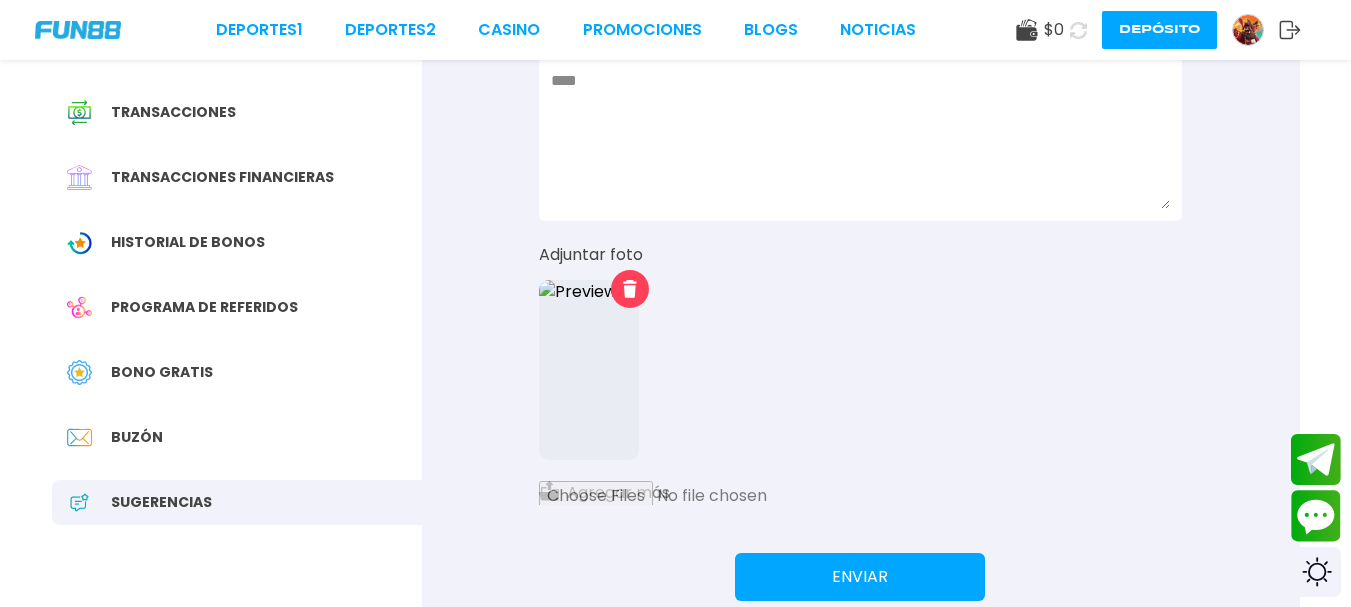 type on "****" 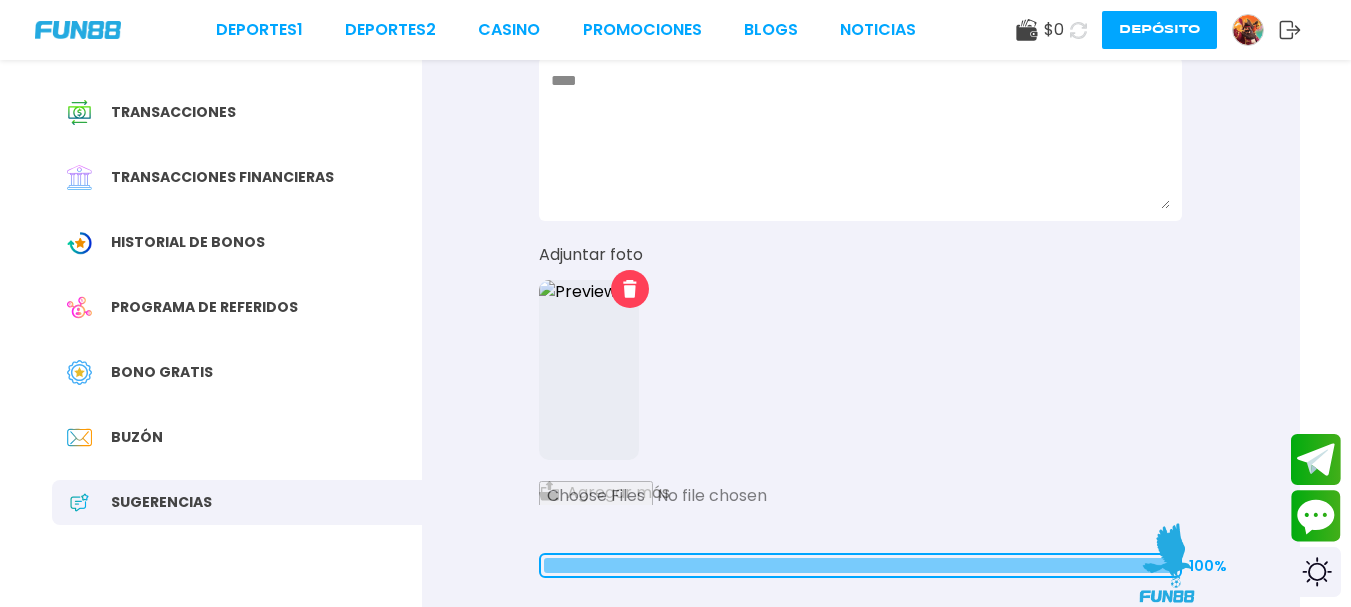 type 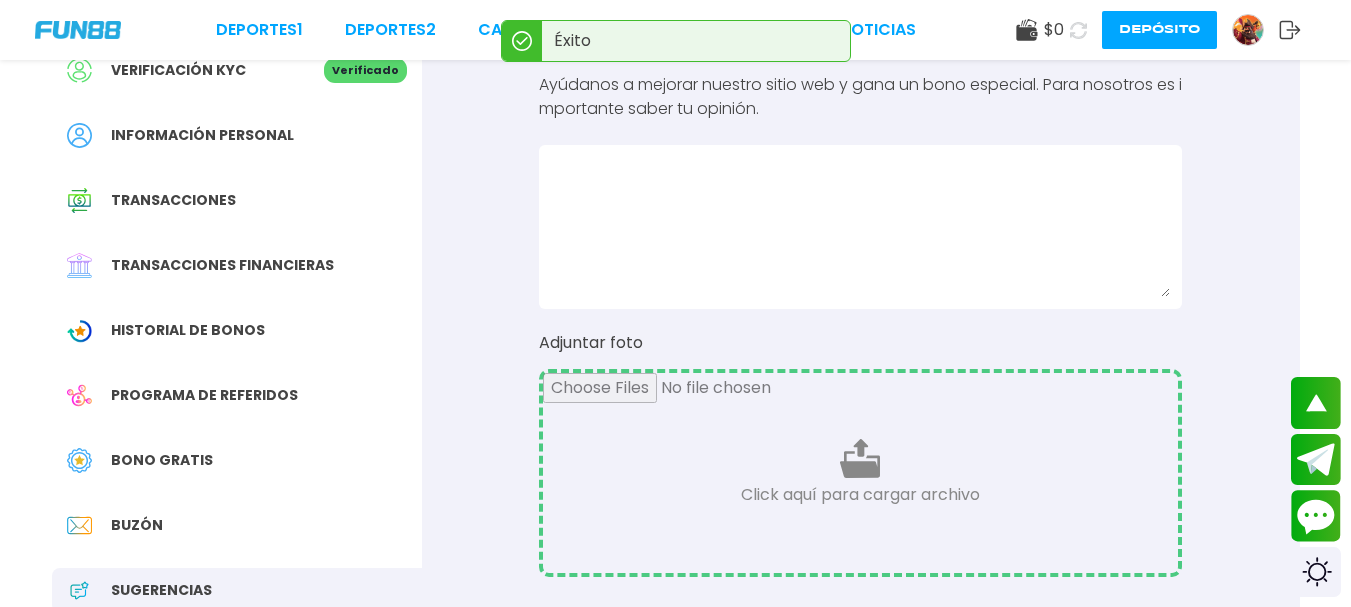 scroll, scrollTop: 0, scrollLeft: 0, axis: both 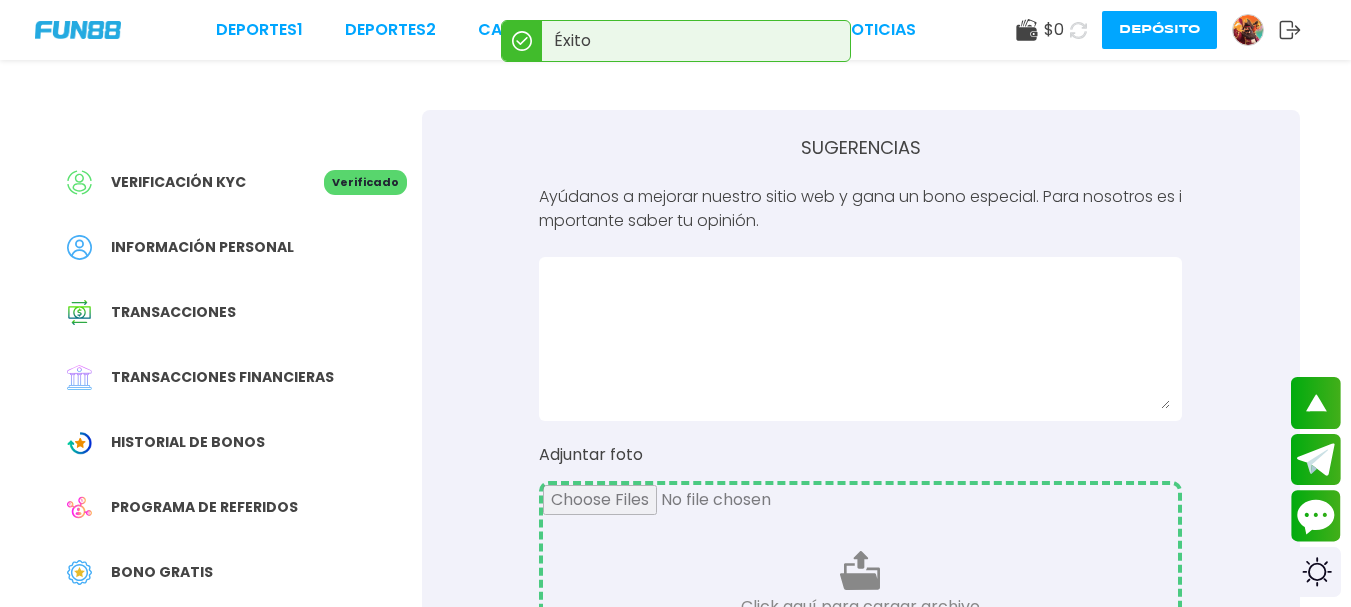 click on "Información personal" at bounding box center [202, 247] 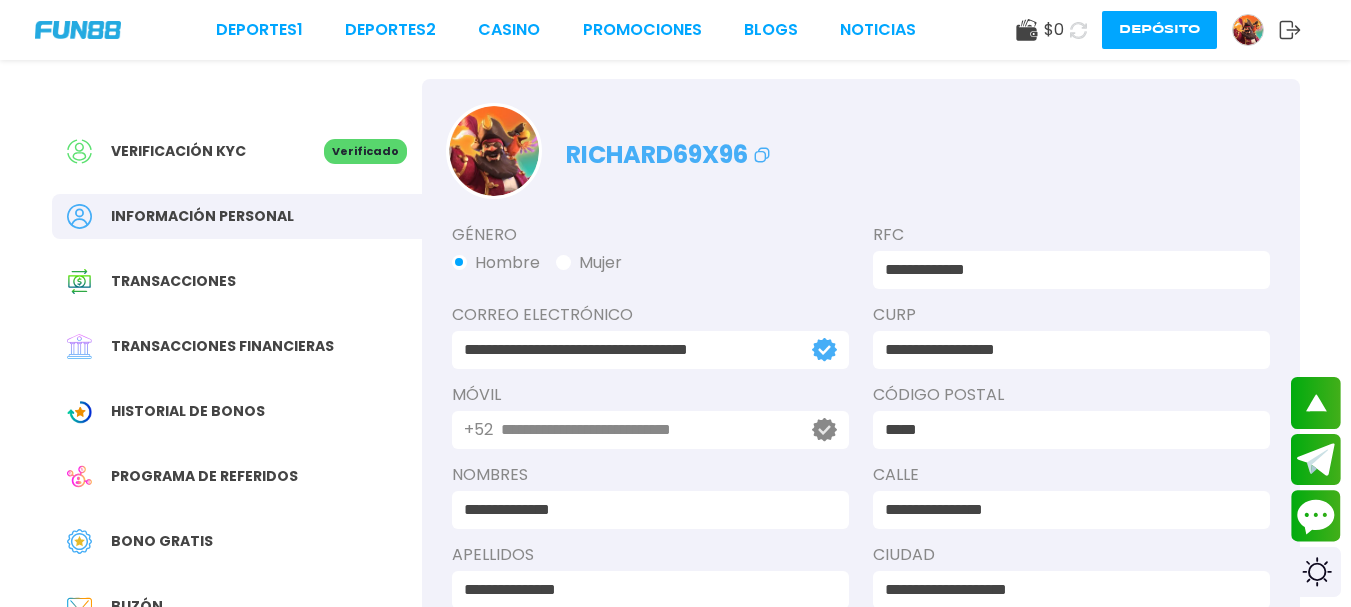 scroll, scrollTop: 0, scrollLeft: 0, axis: both 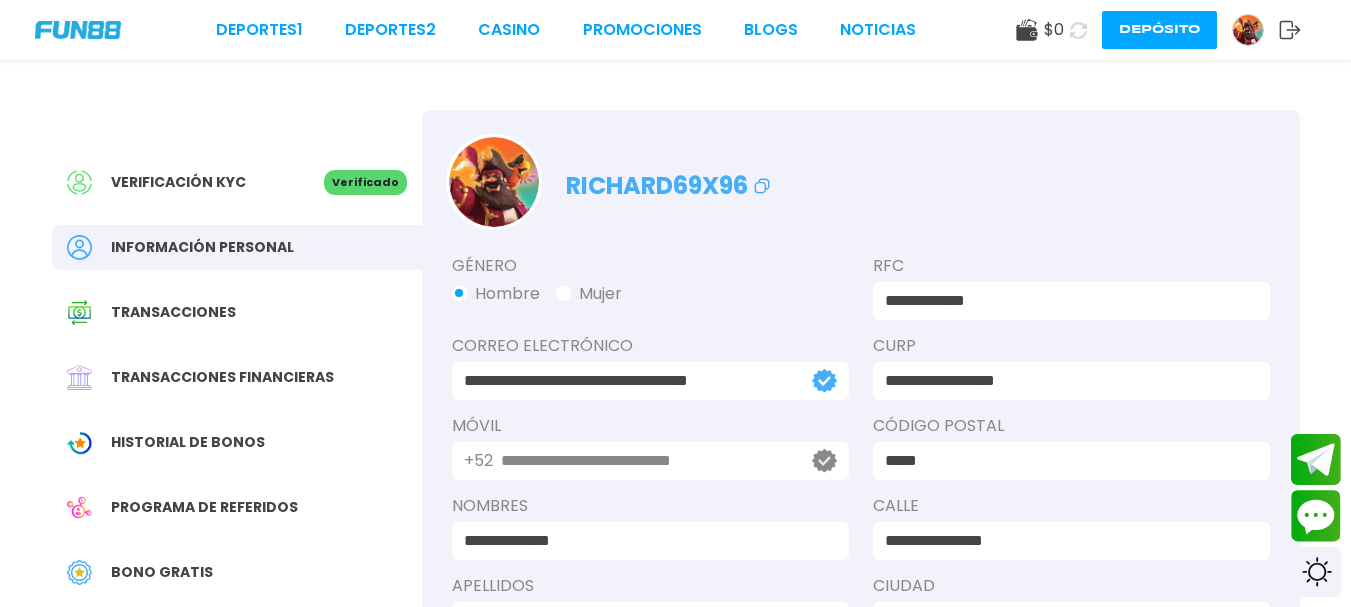 click on "Transacciones" at bounding box center [237, 312] 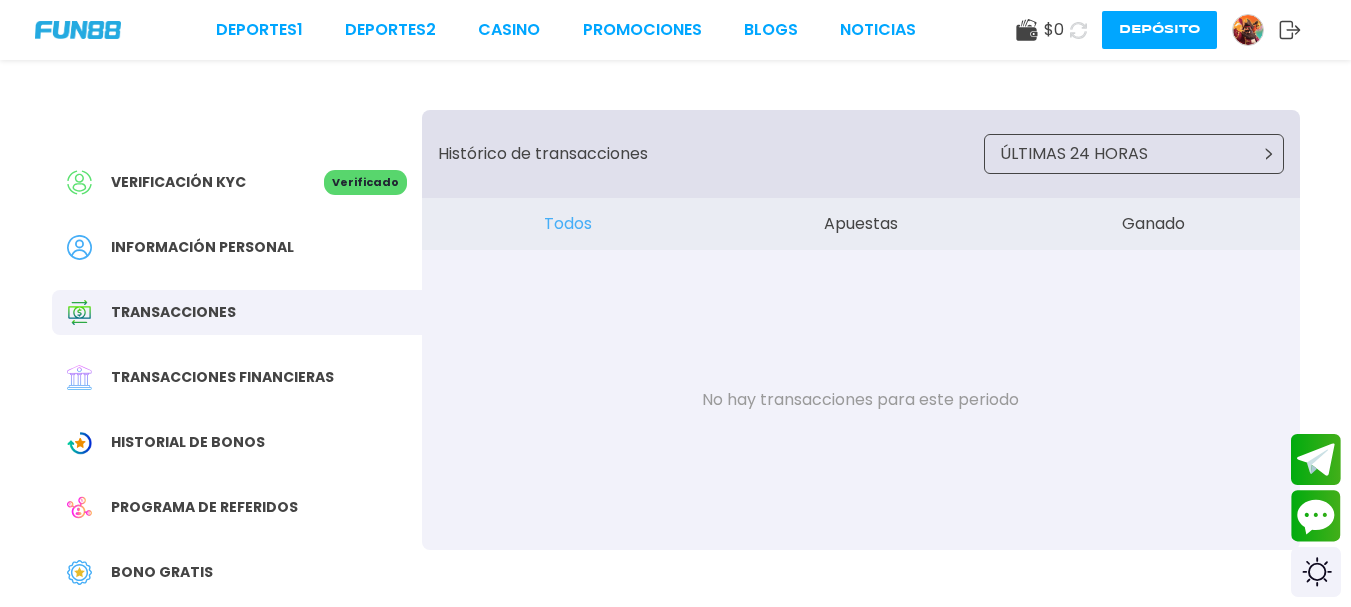 click on "Verificación KYC" at bounding box center (178, 182) 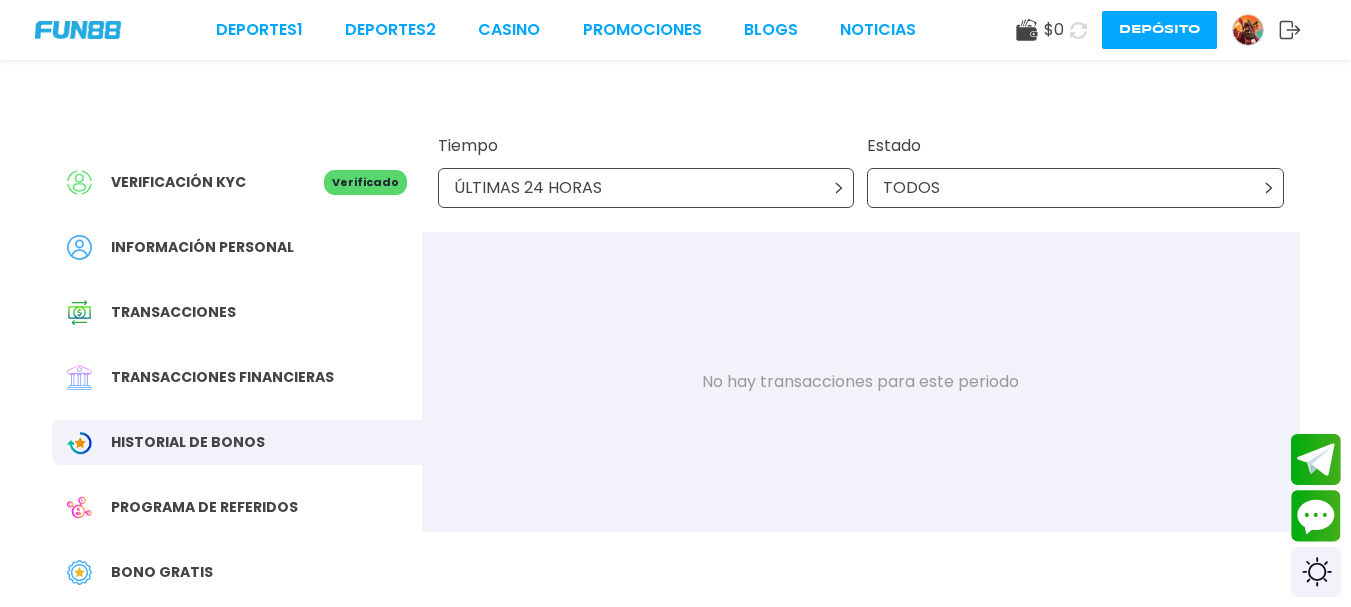click on "Bono Gratis" at bounding box center (237, 572) 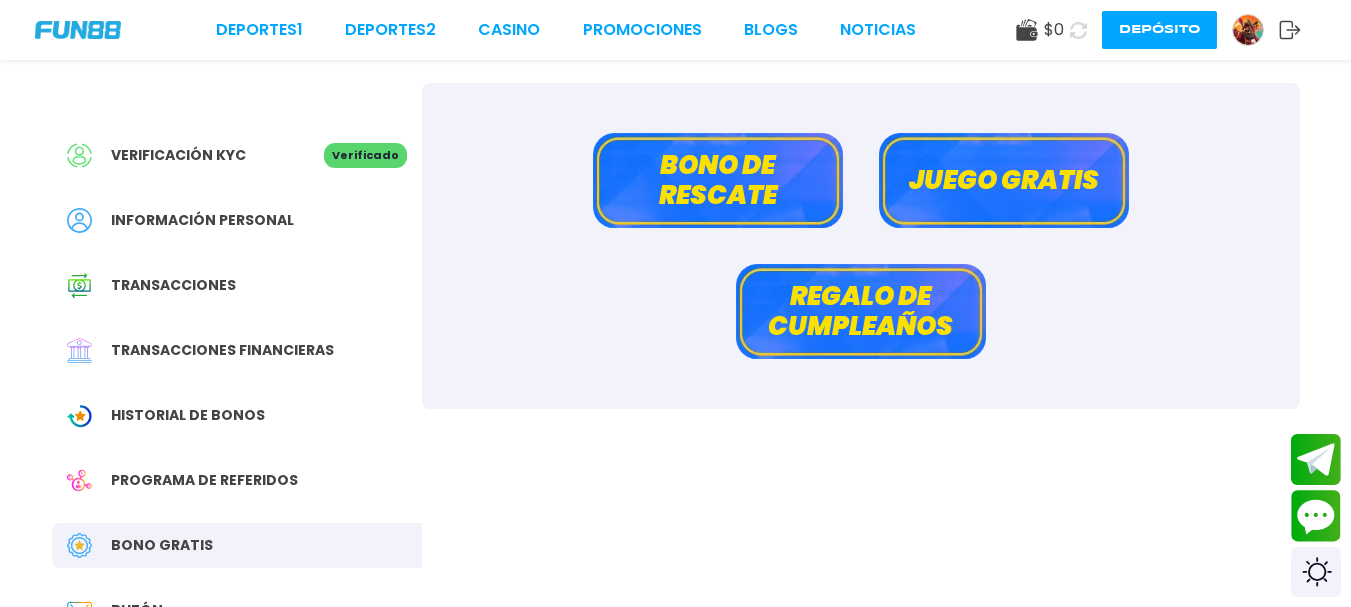 scroll, scrollTop: 0, scrollLeft: 0, axis: both 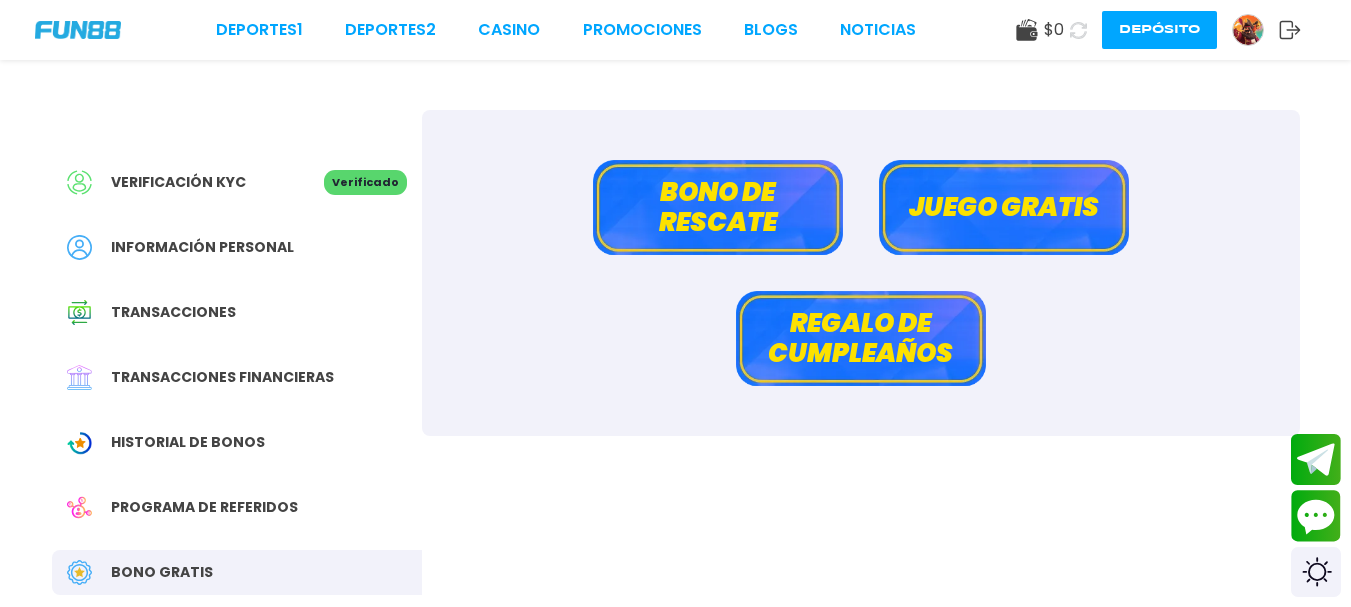 click on "Deportes  1 Deportes  2 CASINO Promociones BLOGS NOTICIAS $ 0 Depósito" at bounding box center [675, 30] 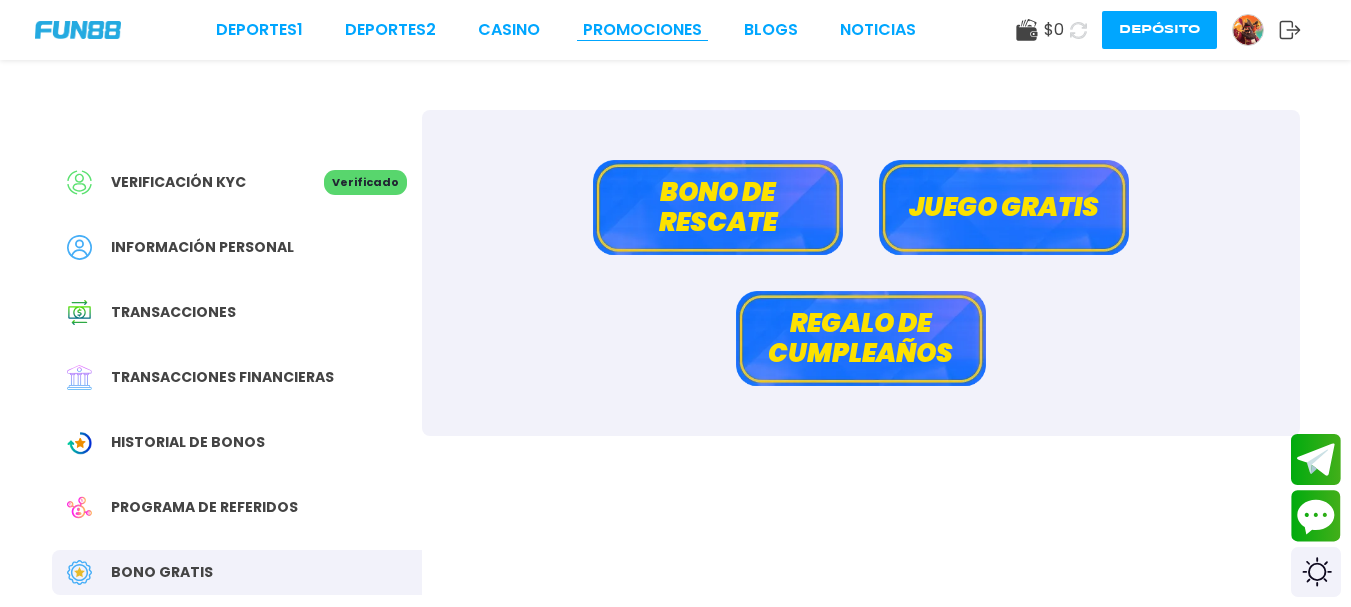 click on "Promociones" at bounding box center [642, 30] 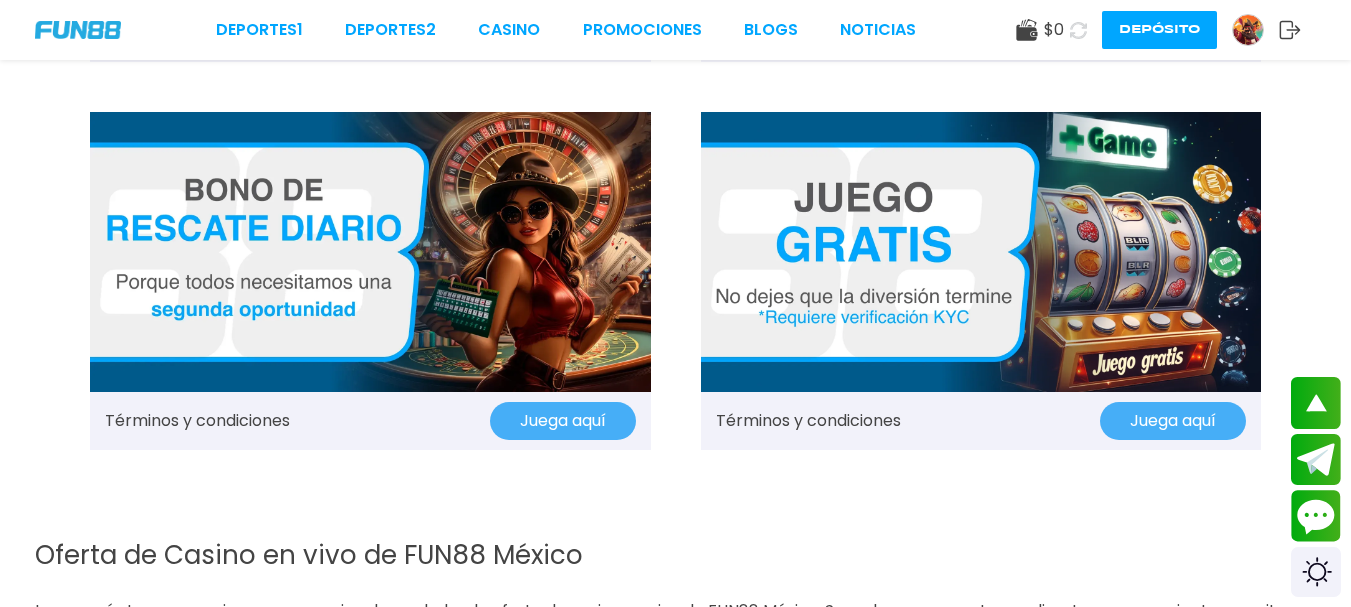 scroll, scrollTop: 1600, scrollLeft: 0, axis: vertical 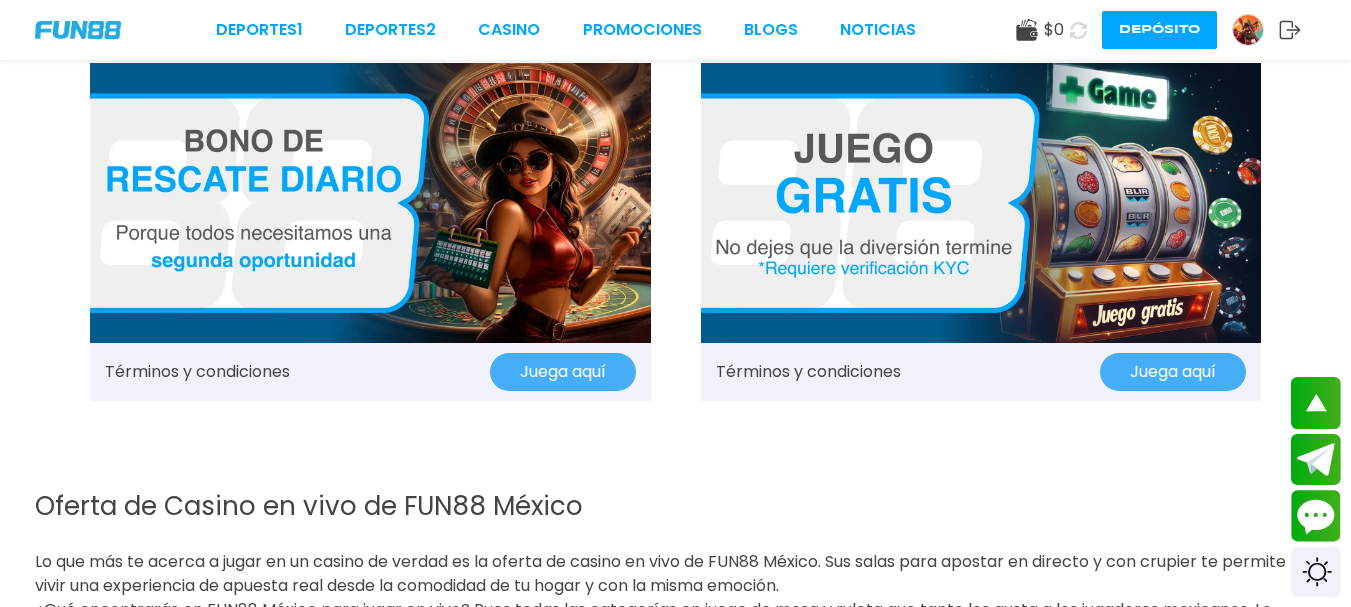 click on "Juega aquí" at bounding box center (1173, 372) 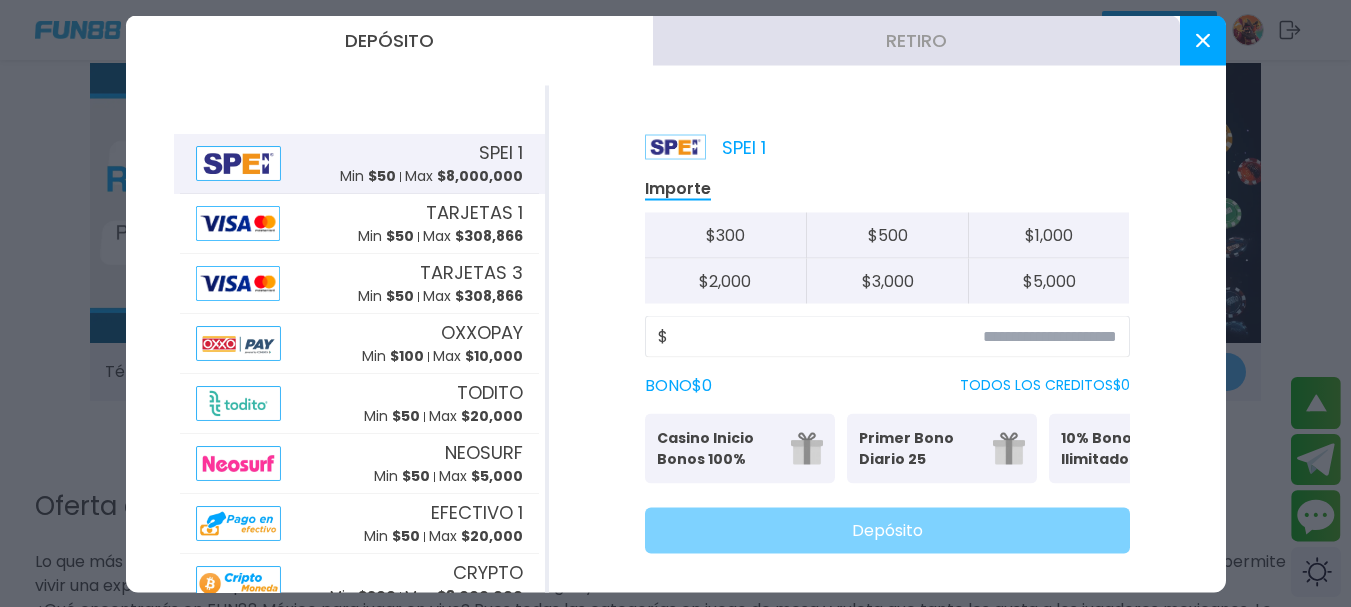 click 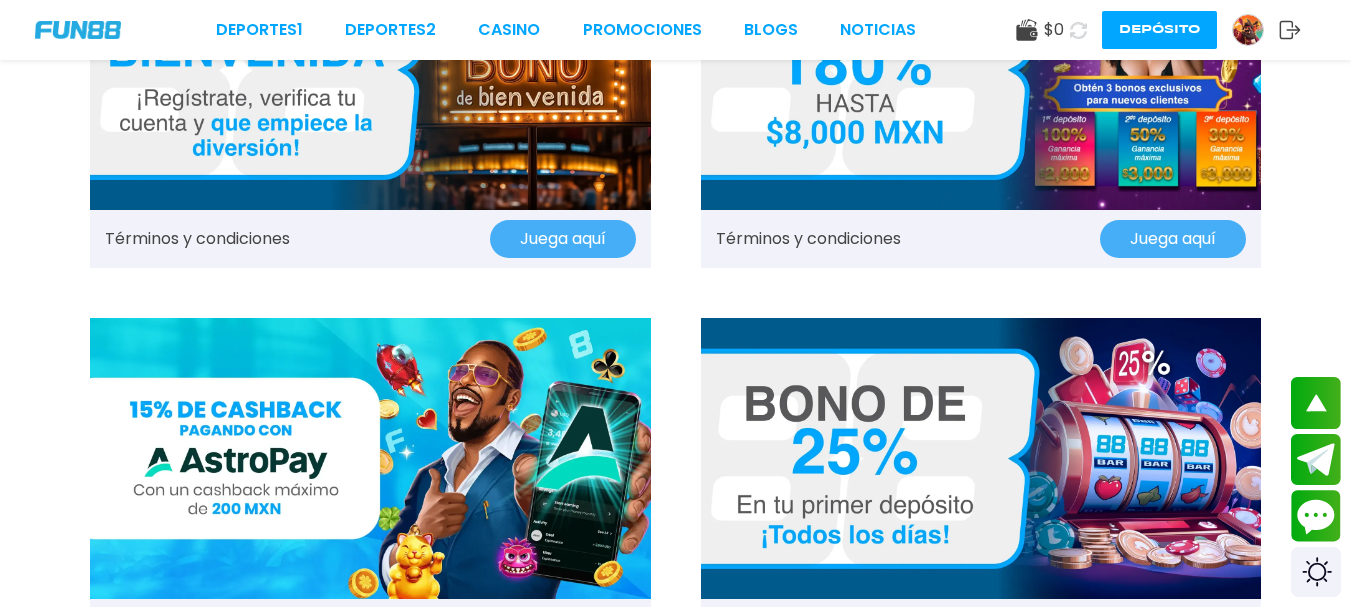 scroll, scrollTop: 0, scrollLeft: 0, axis: both 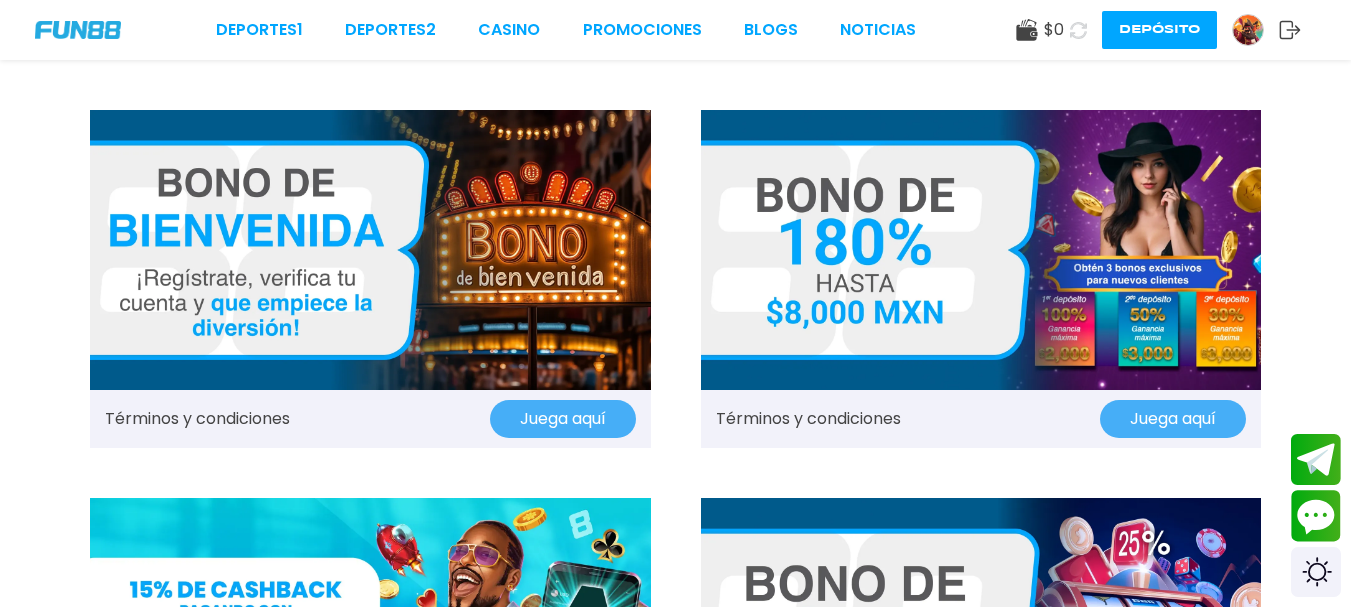 click 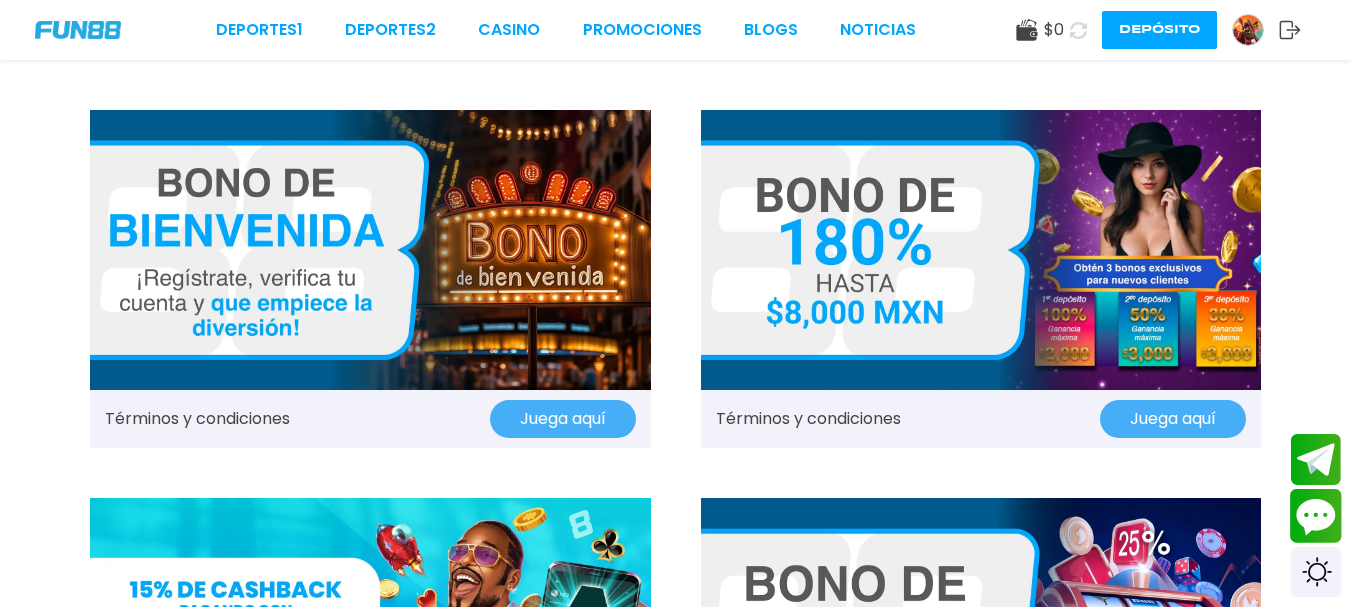 click at bounding box center [1316, 516] 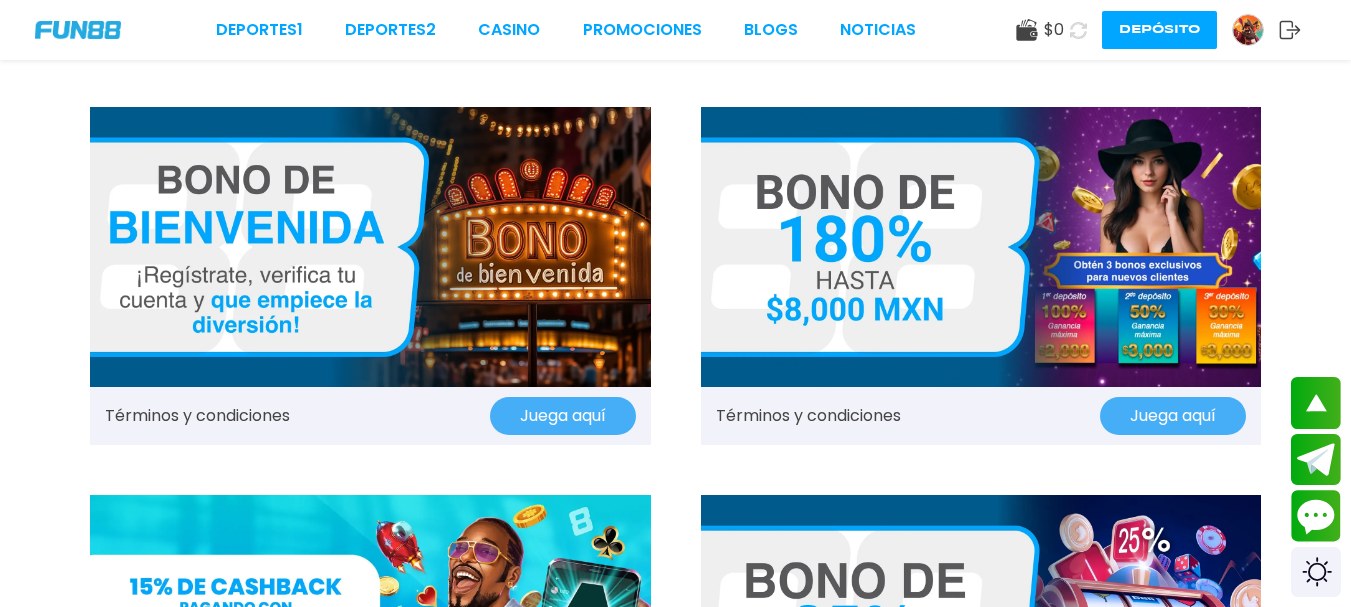 scroll, scrollTop: 0, scrollLeft: 0, axis: both 